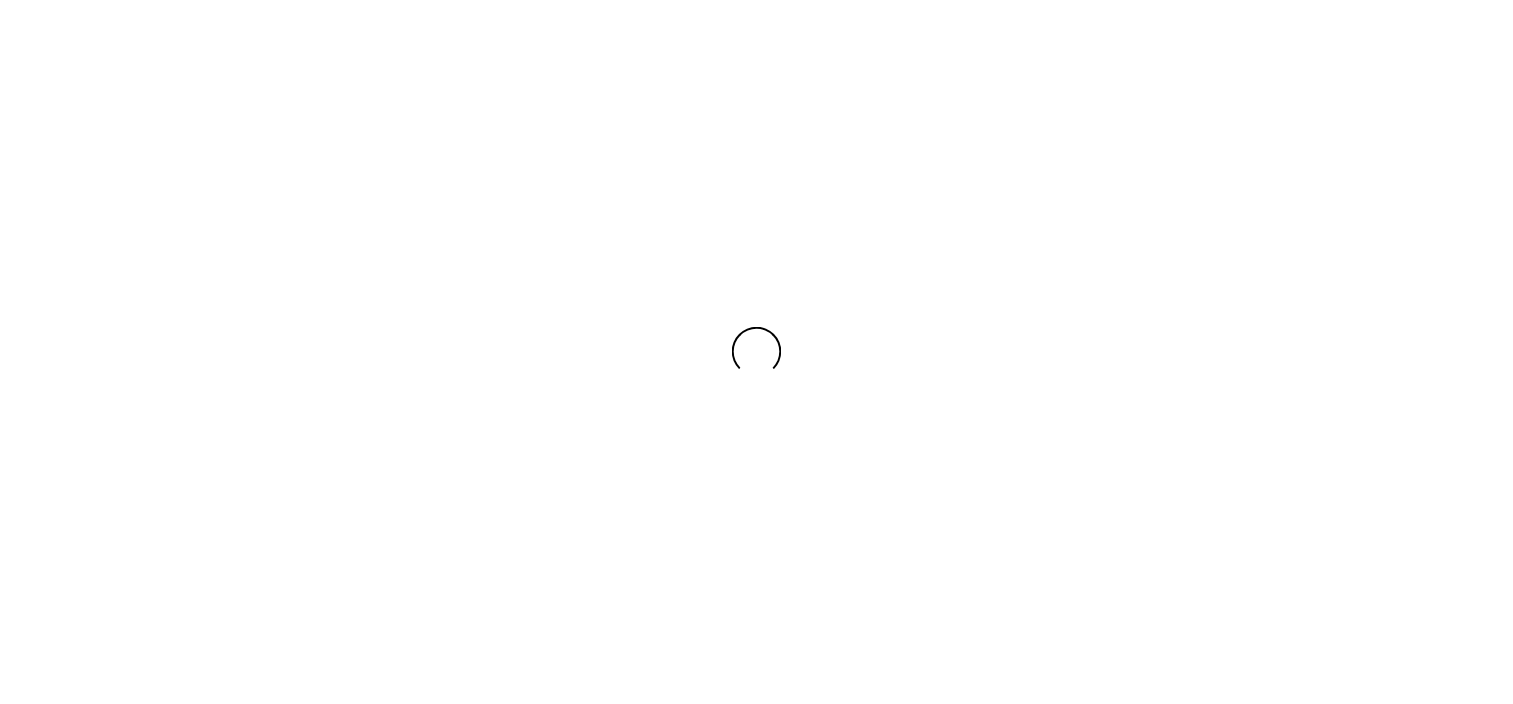 scroll, scrollTop: 0, scrollLeft: 0, axis: both 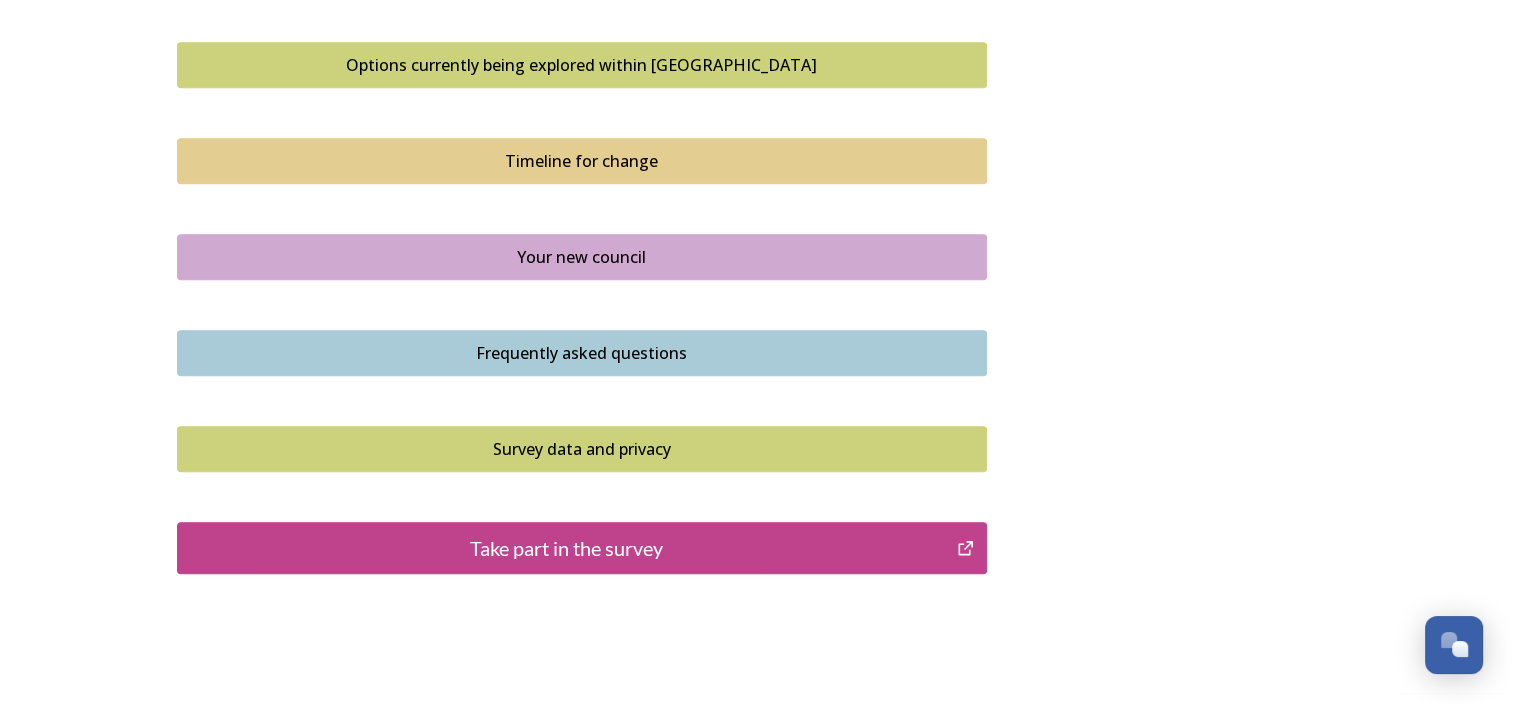 click on "Take part in the survey" at bounding box center (567, 548) 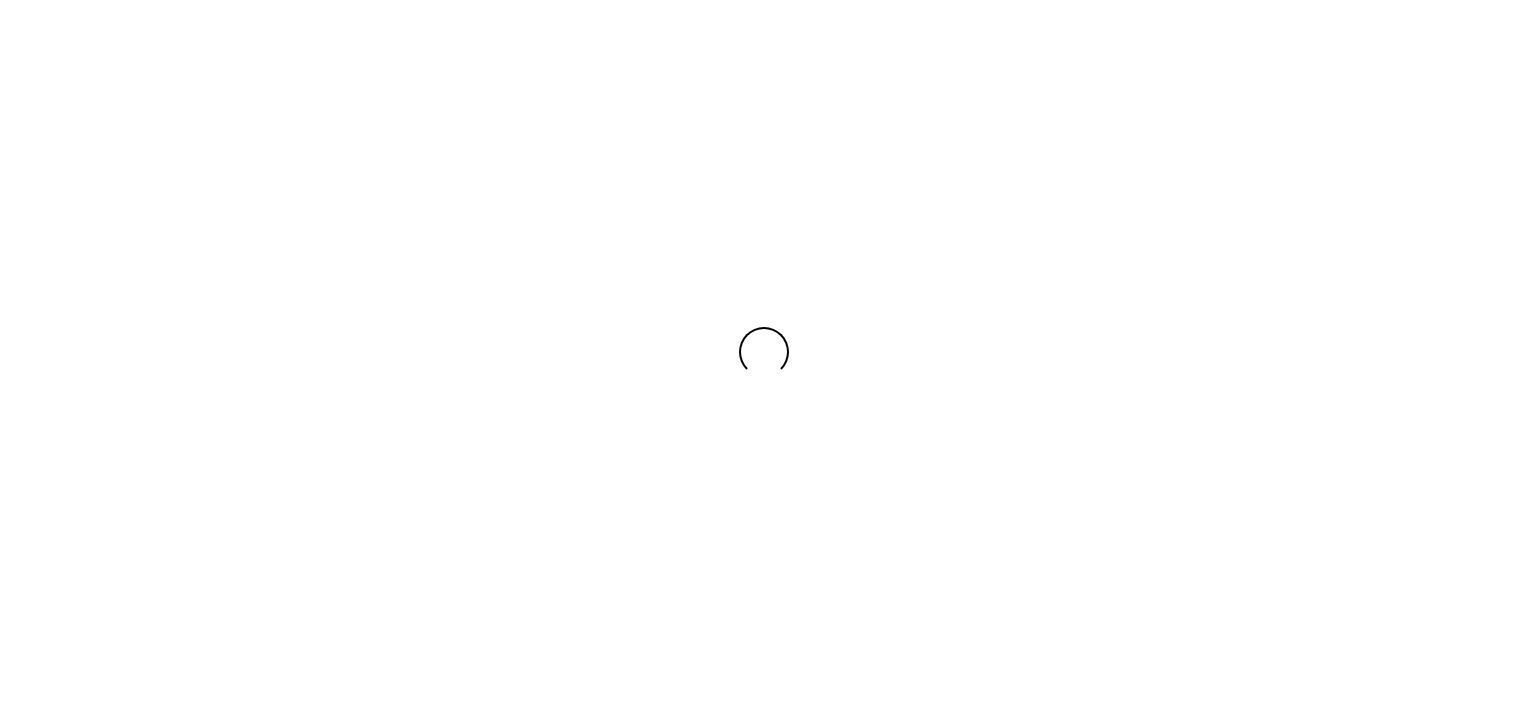 scroll, scrollTop: 0, scrollLeft: 0, axis: both 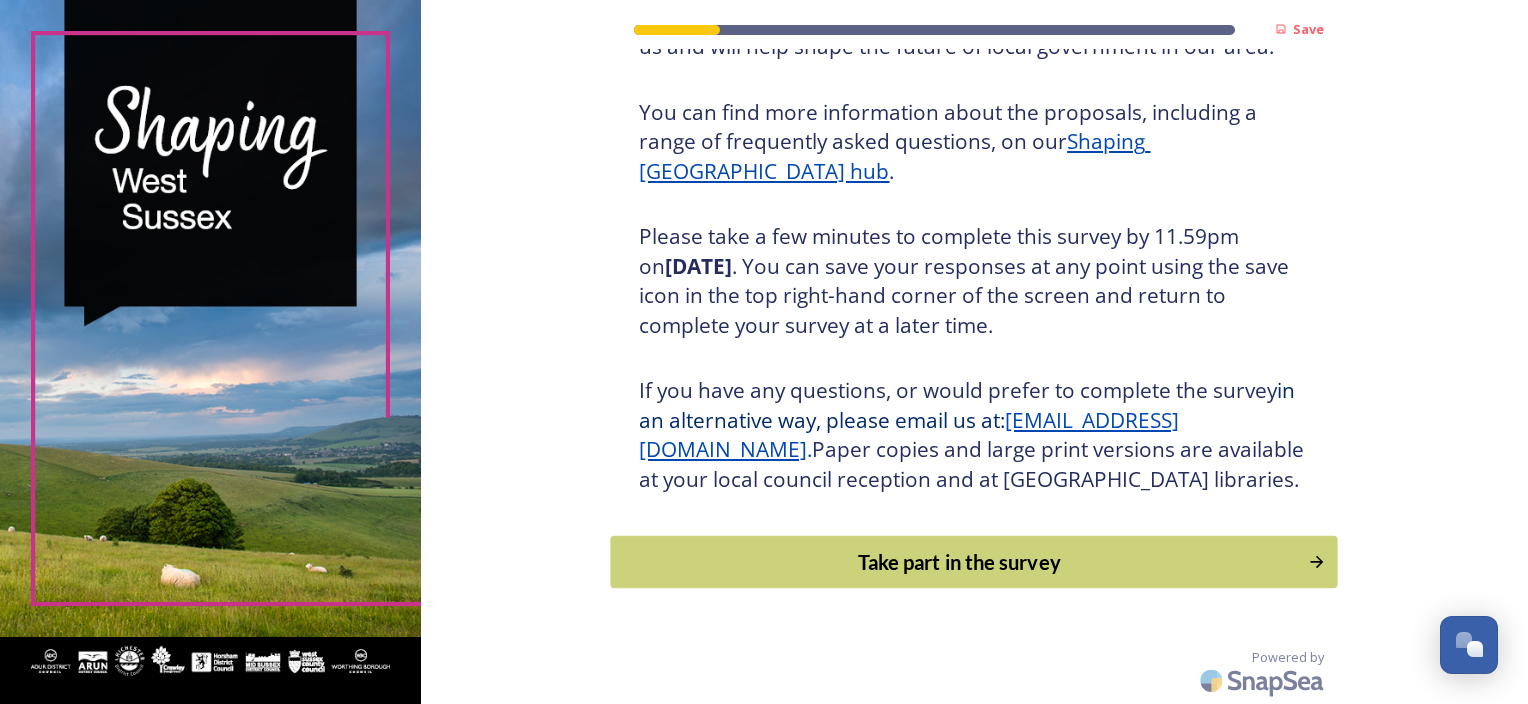 click on "Take part in the survey" at bounding box center [960, 562] 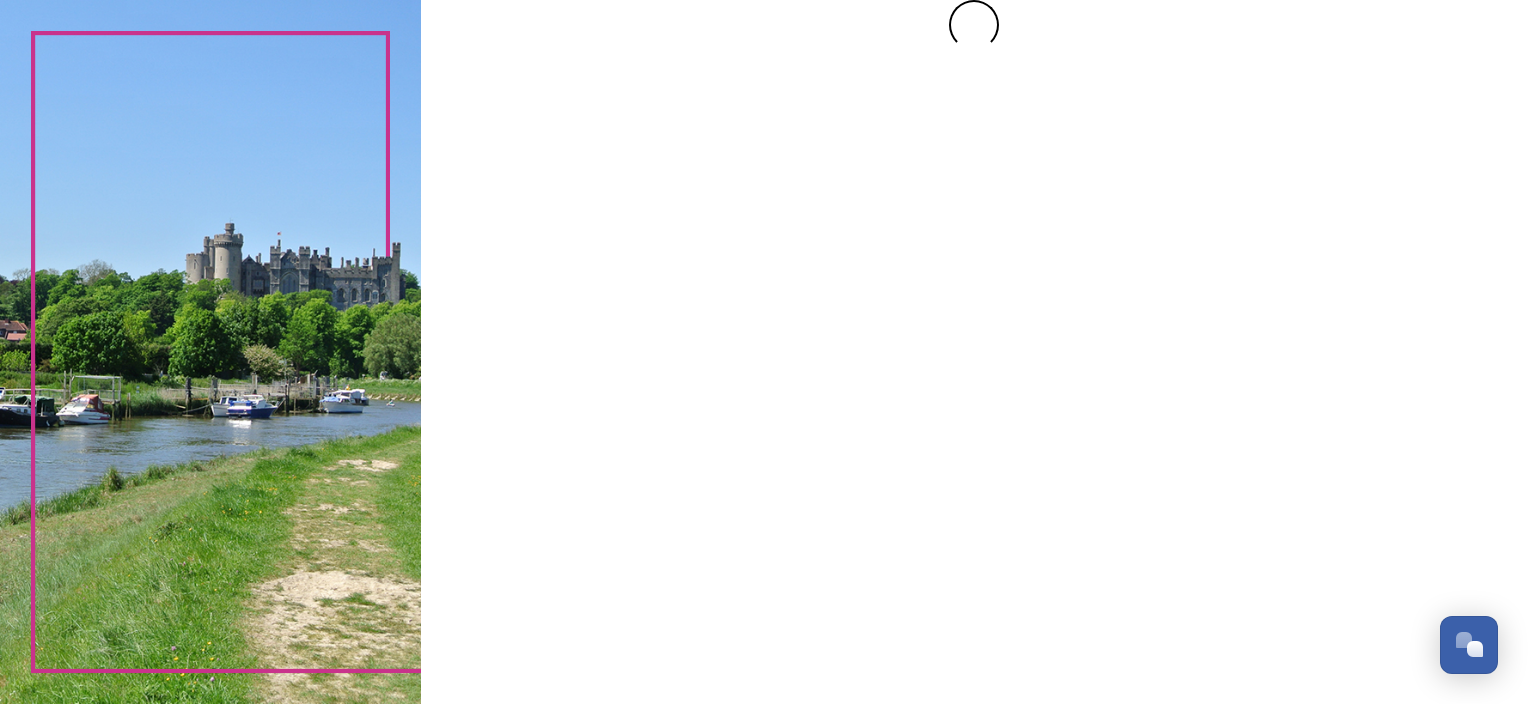 scroll, scrollTop: 0, scrollLeft: 0, axis: both 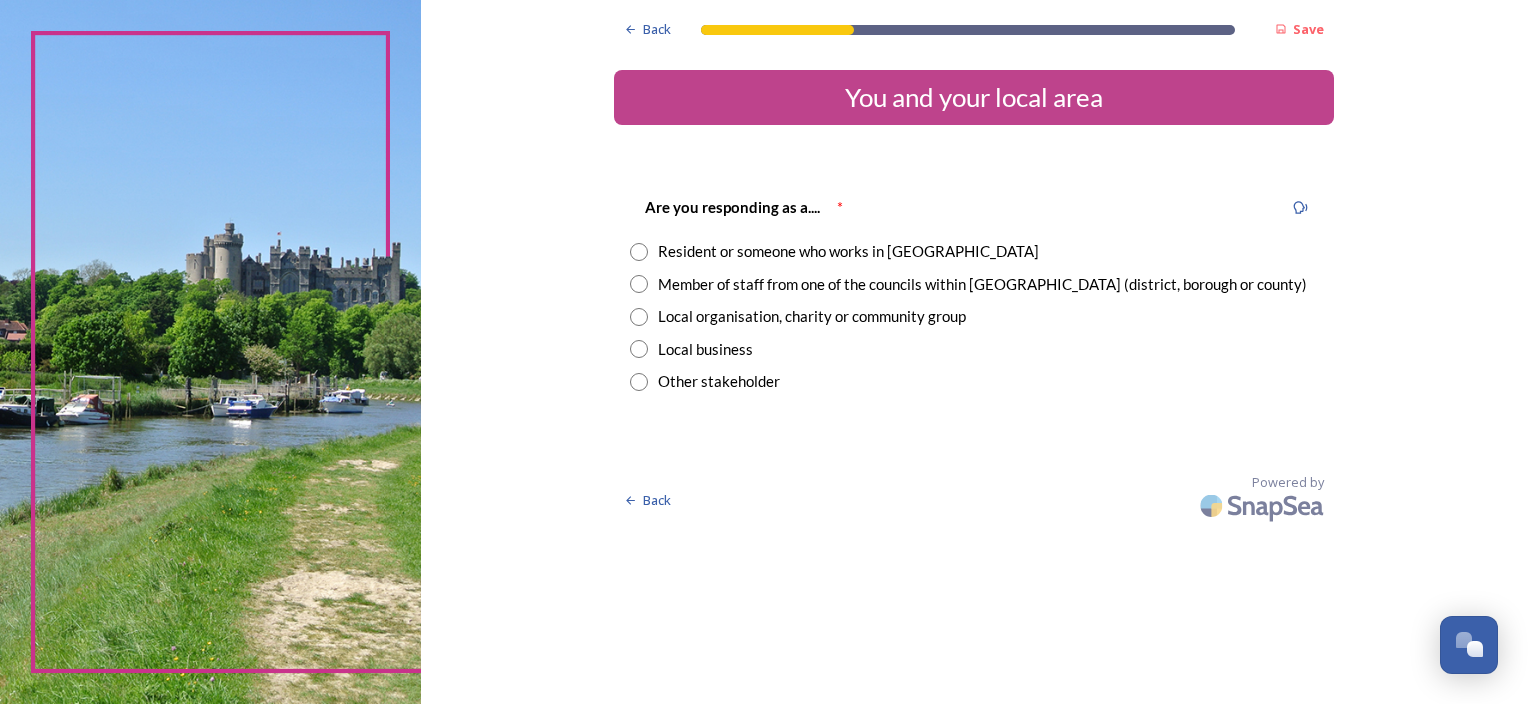 click at bounding box center [639, 252] 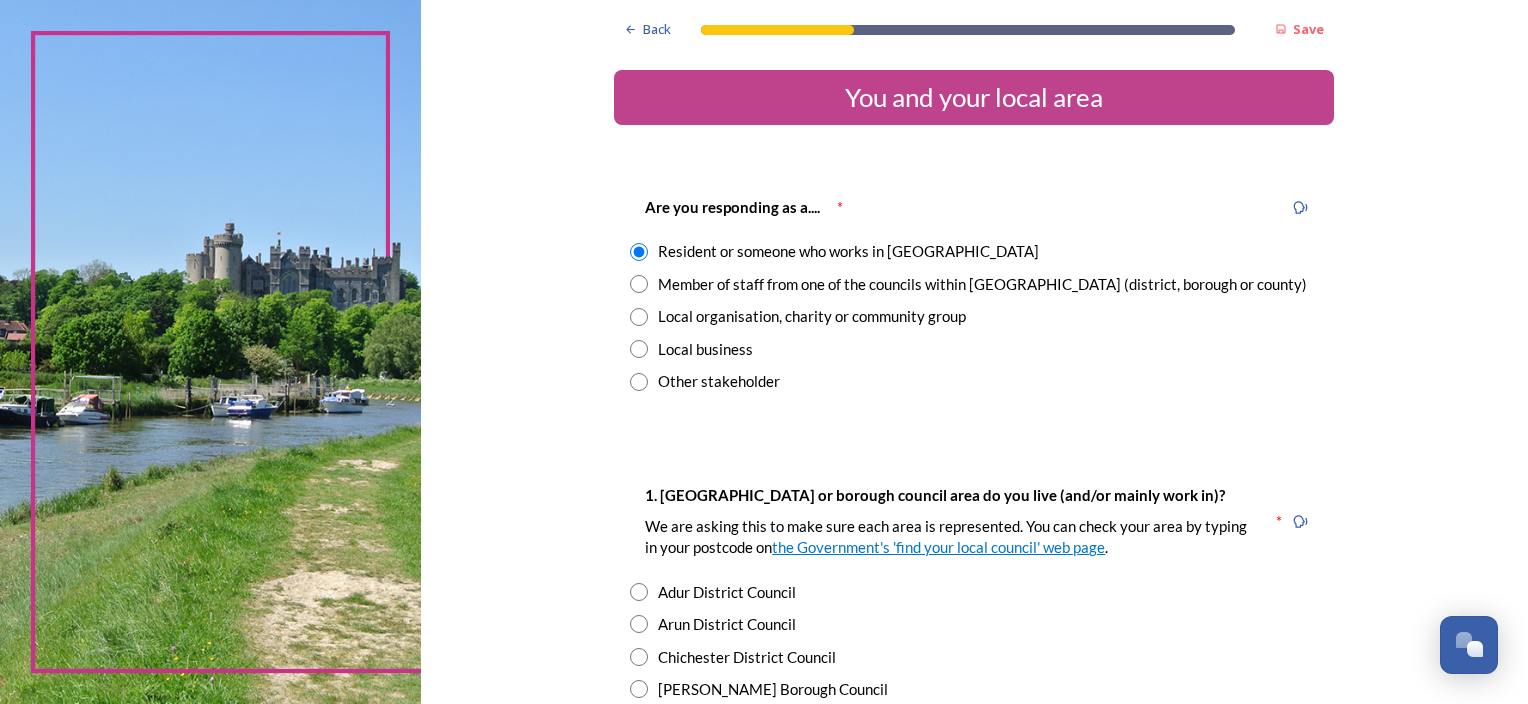 click at bounding box center [639, 624] 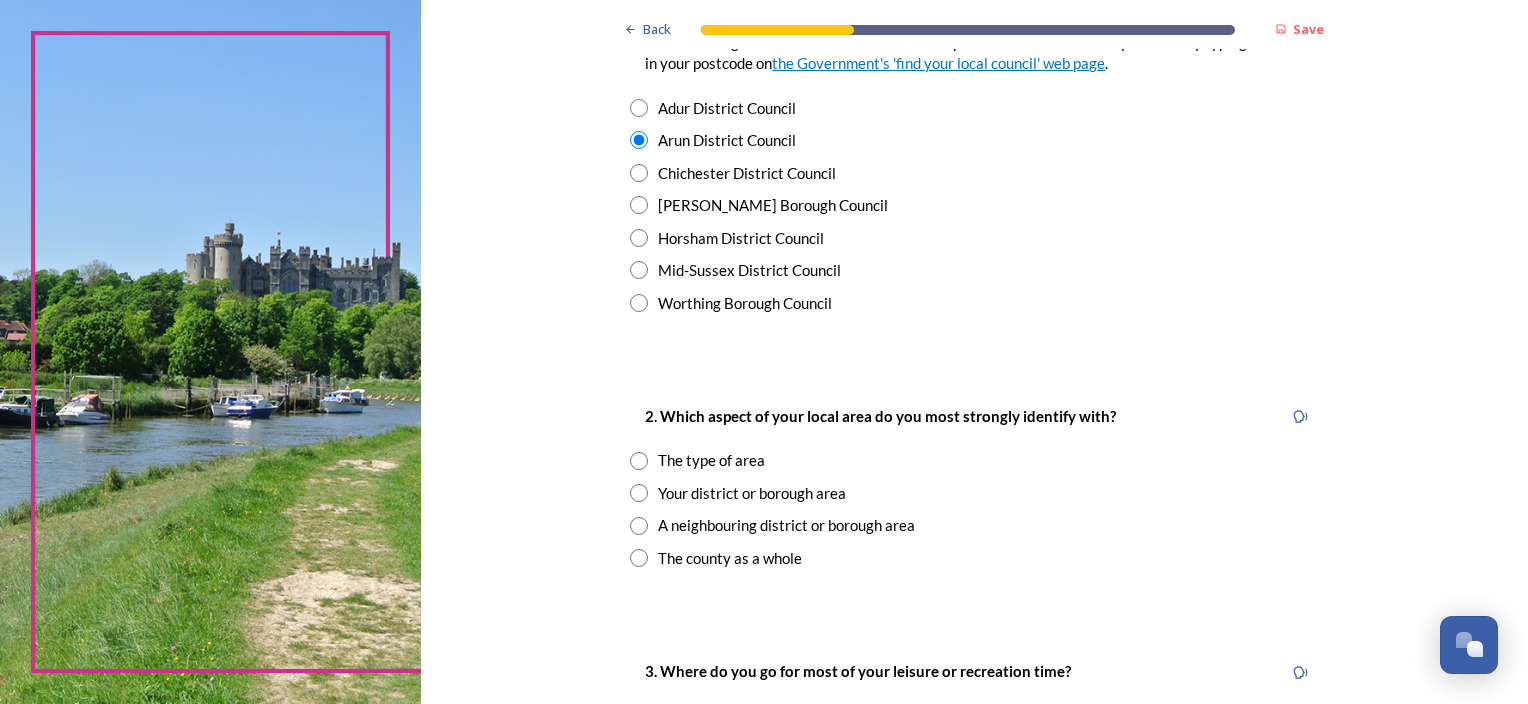 scroll, scrollTop: 520, scrollLeft: 0, axis: vertical 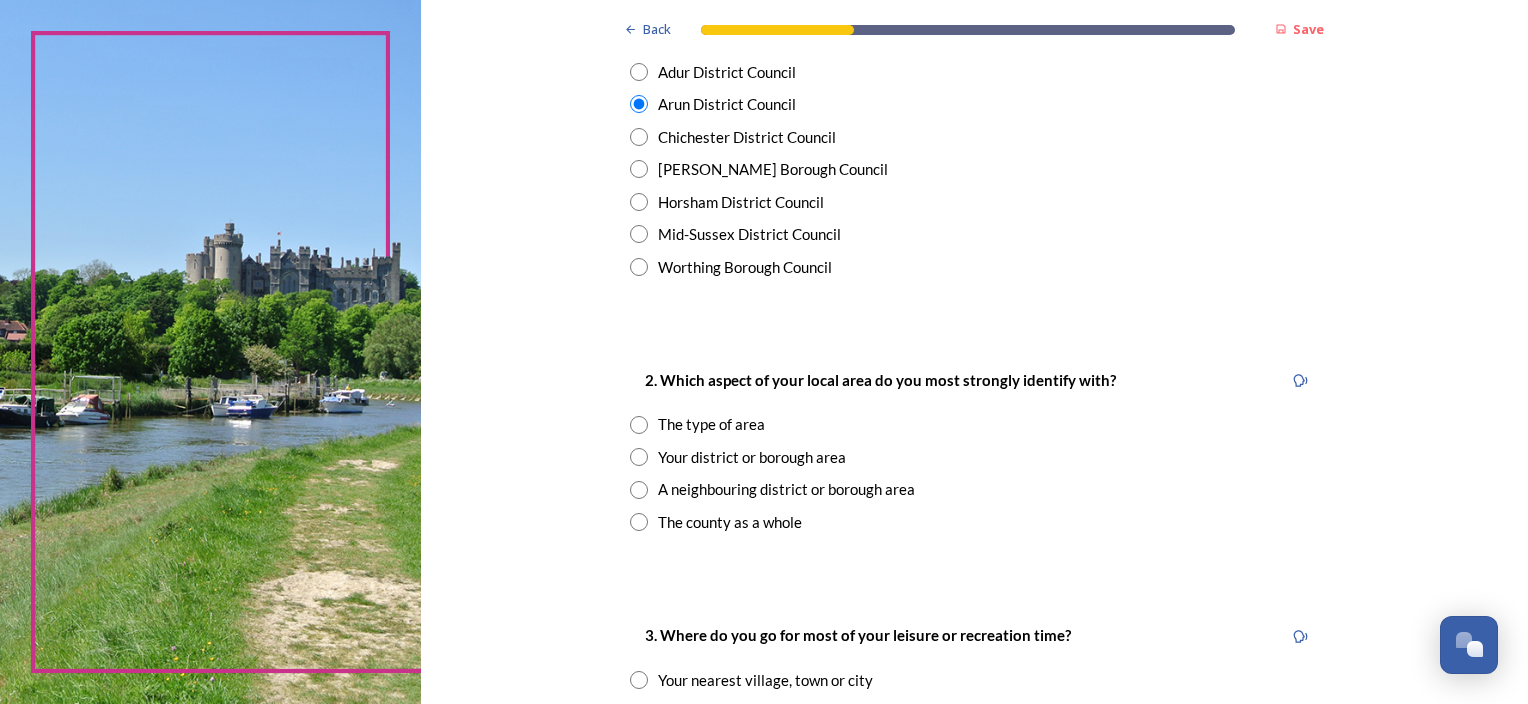 click at bounding box center (639, 457) 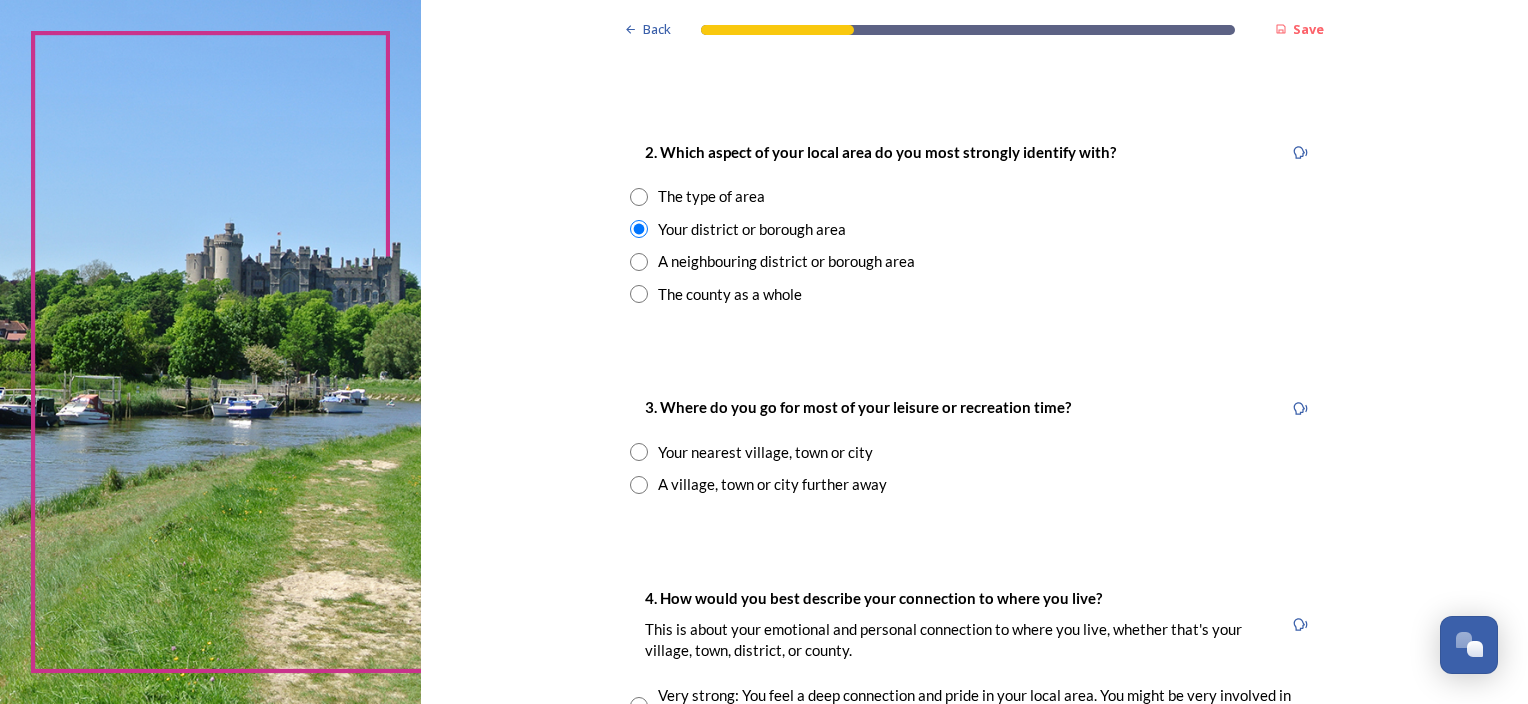 scroll, scrollTop: 800, scrollLeft: 0, axis: vertical 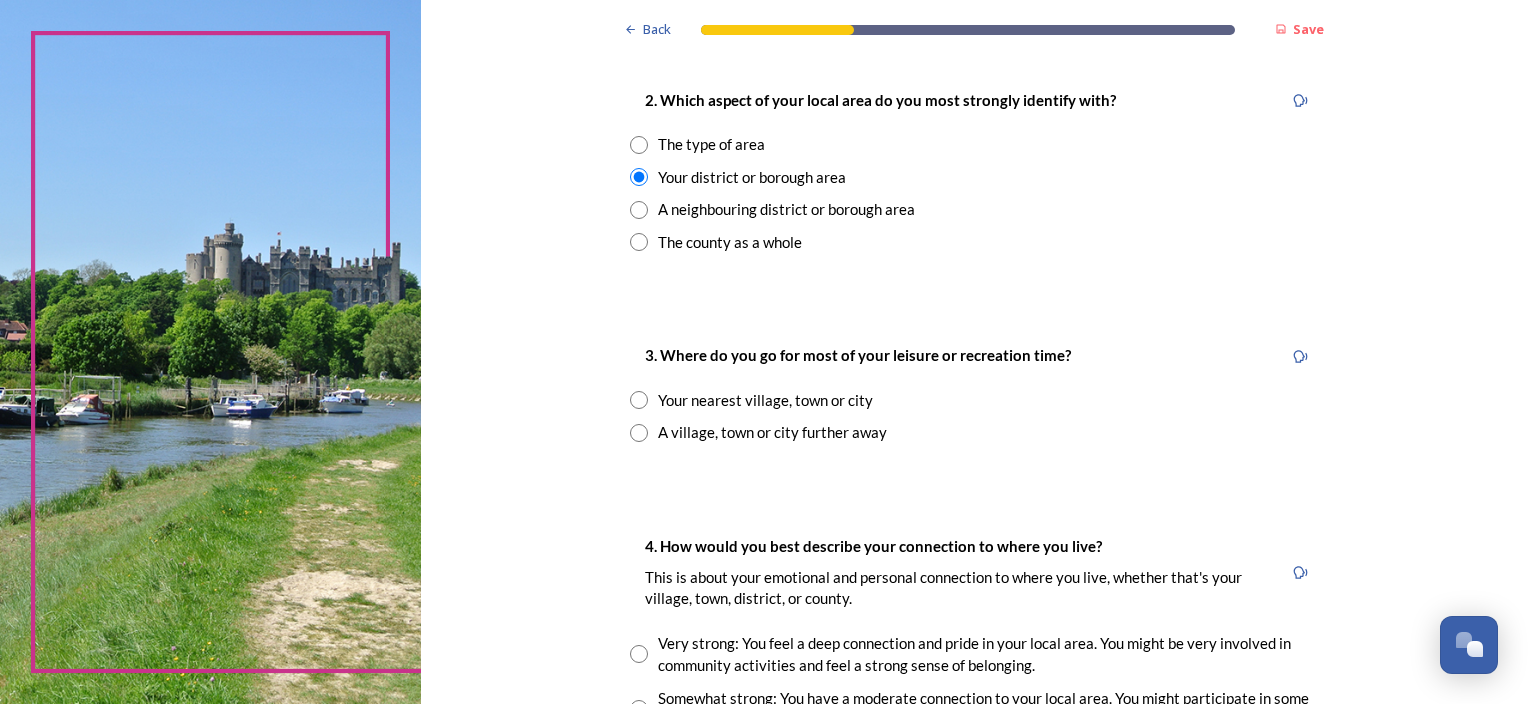 click at bounding box center (639, 400) 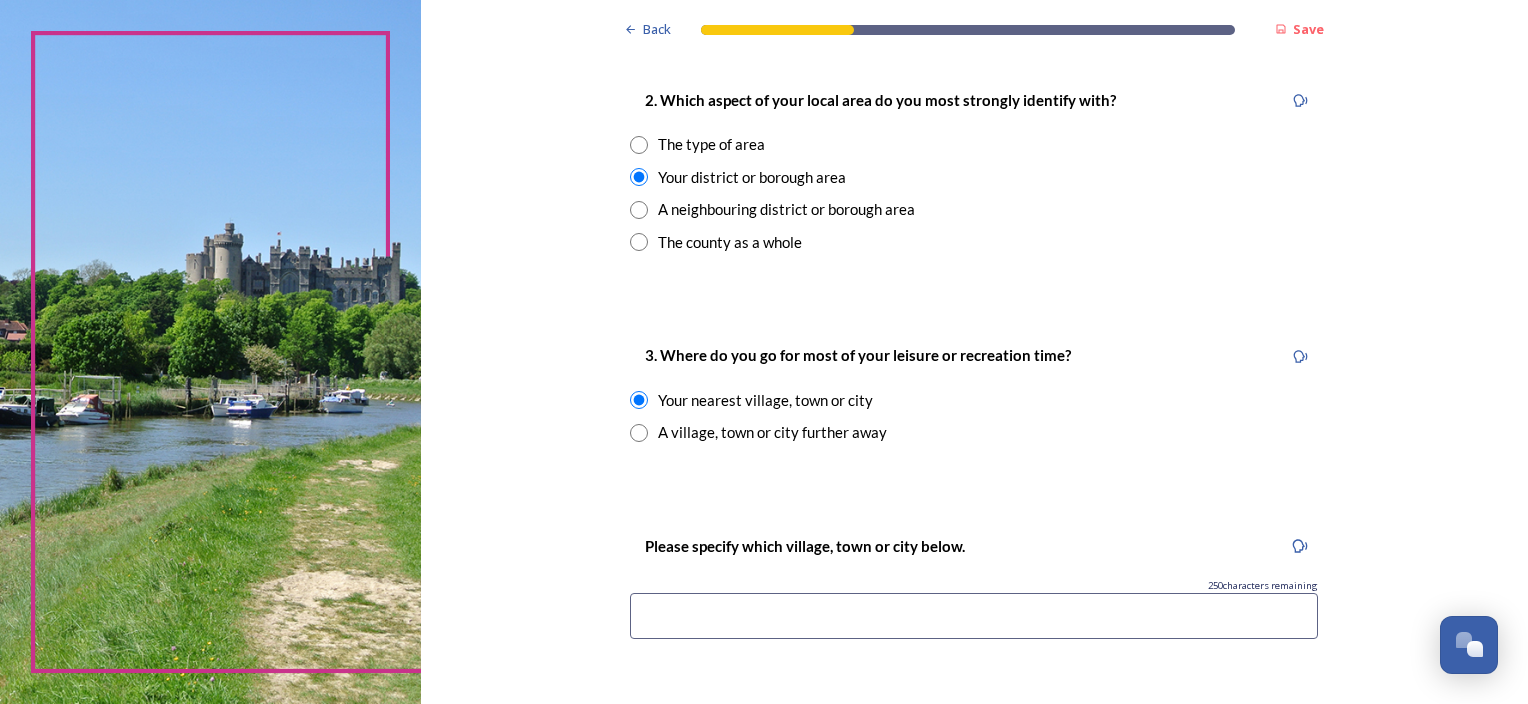 click at bounding box center [974, 616] 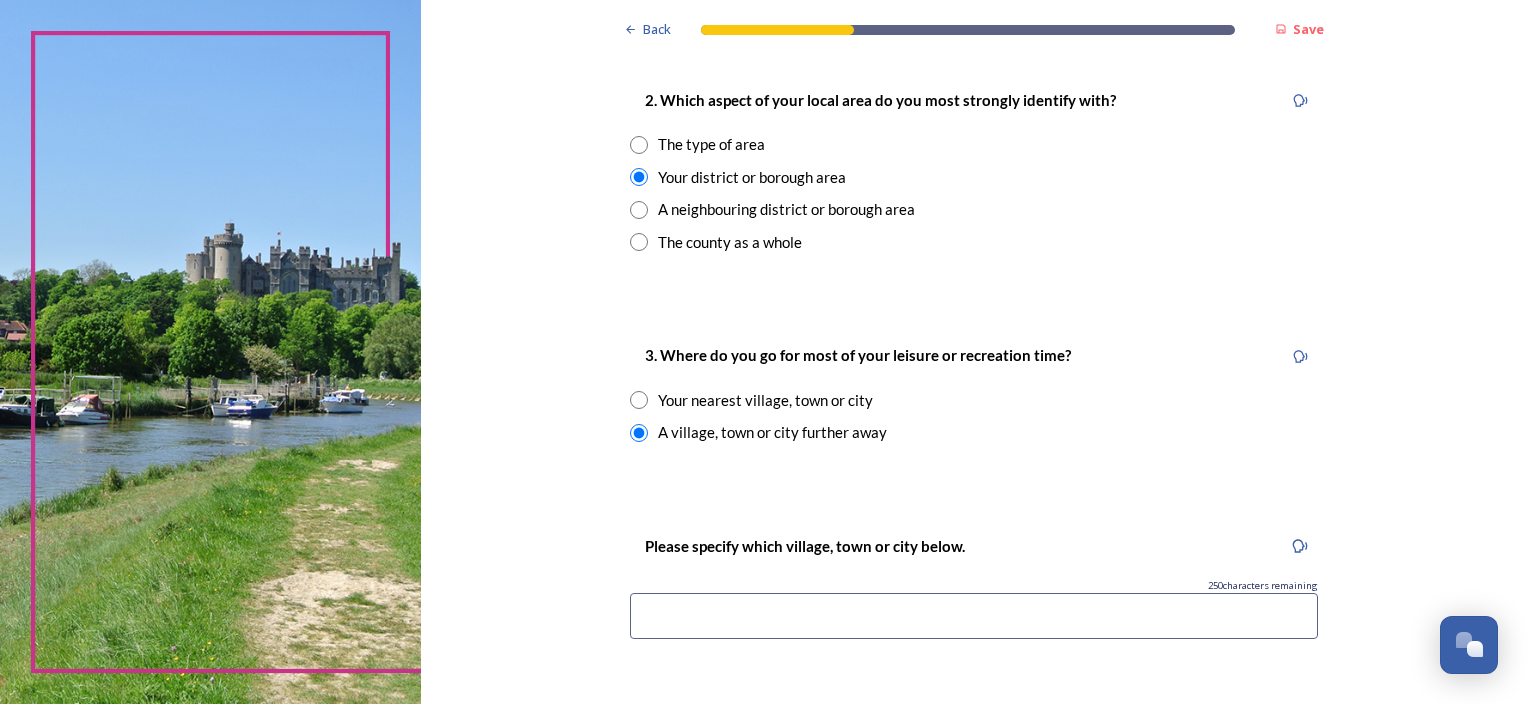 click at bounding box center (974, 616) 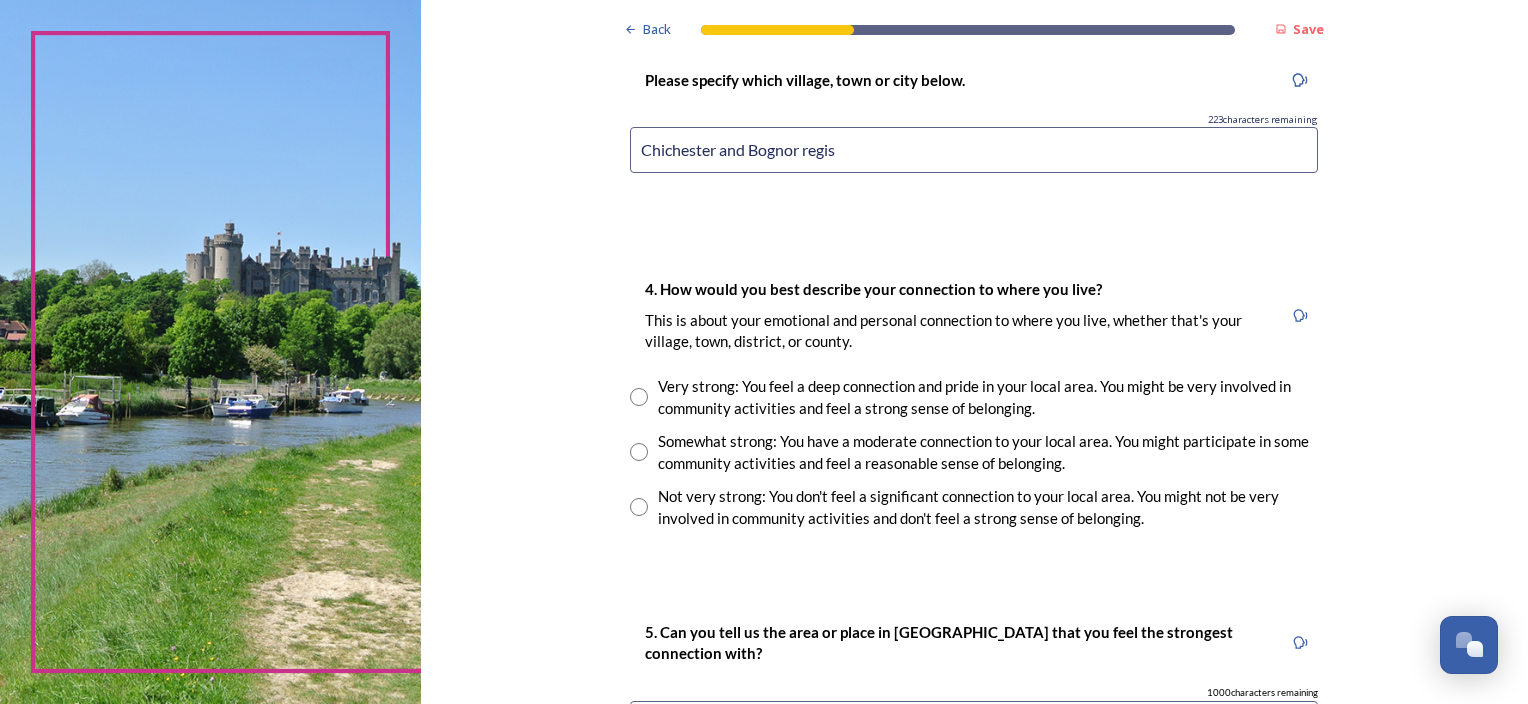 scroll, scrollTop: 1400, scrollLeft: 0, axis: vertical 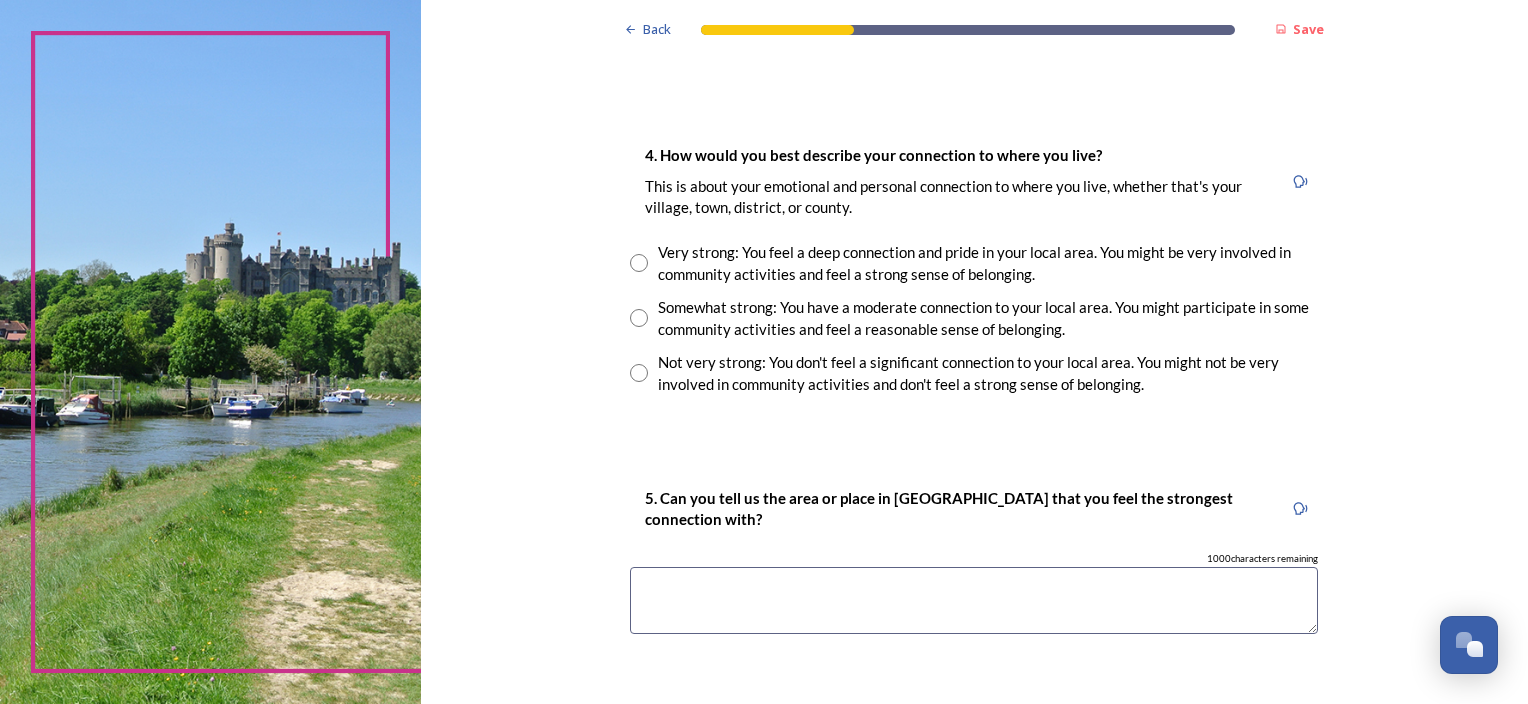 type on "Chichester and Bognor regis" 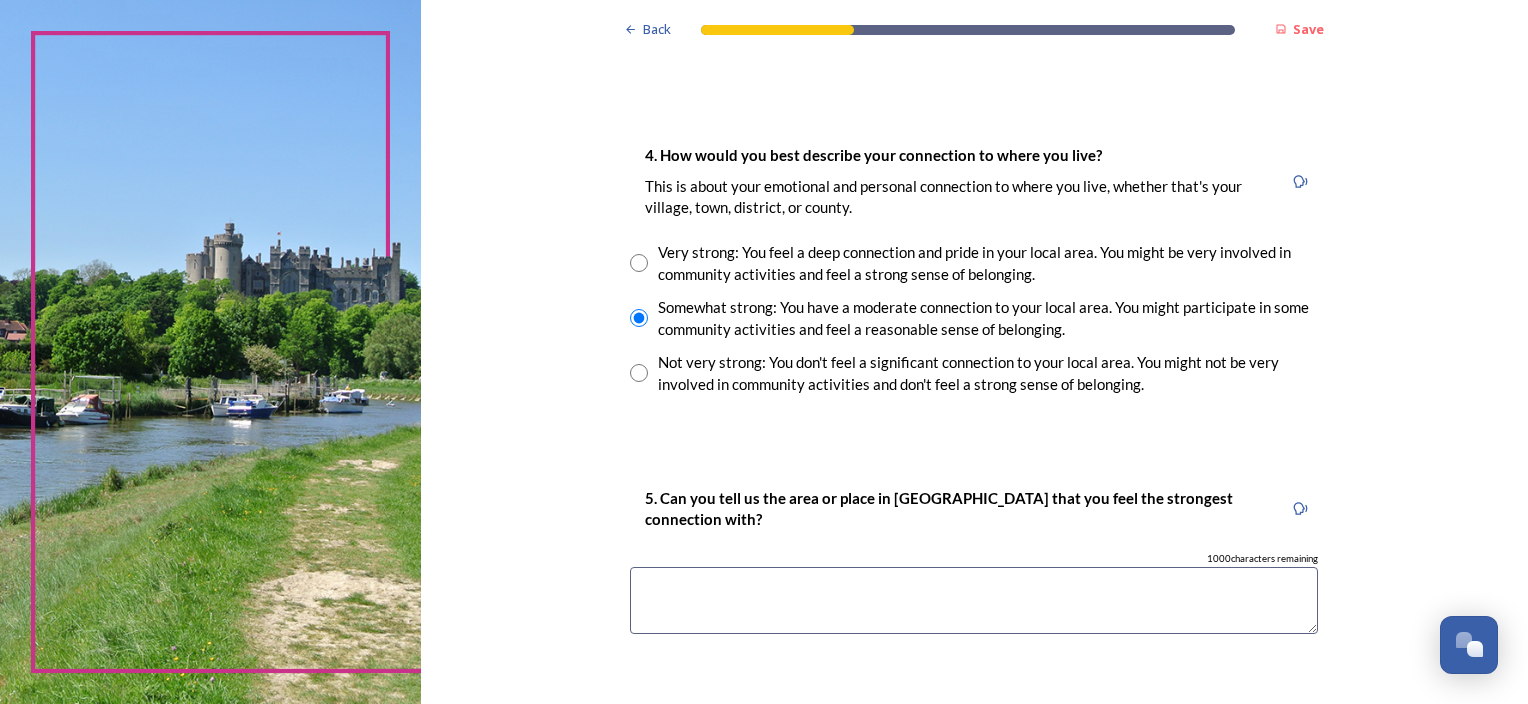 click at bounding box center [974, 600] 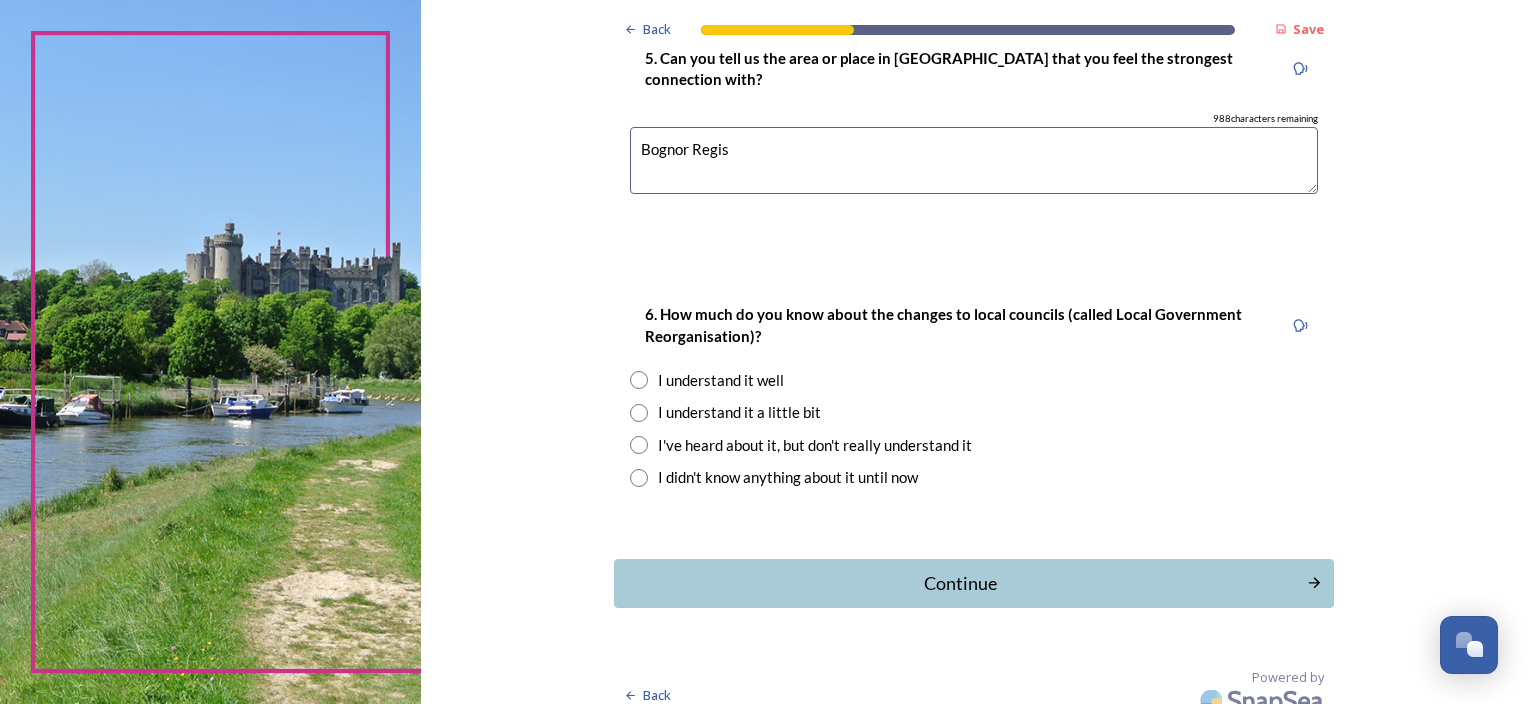 scroll, scrollTop: 1859, scrollLeft: 0, axis: vertical 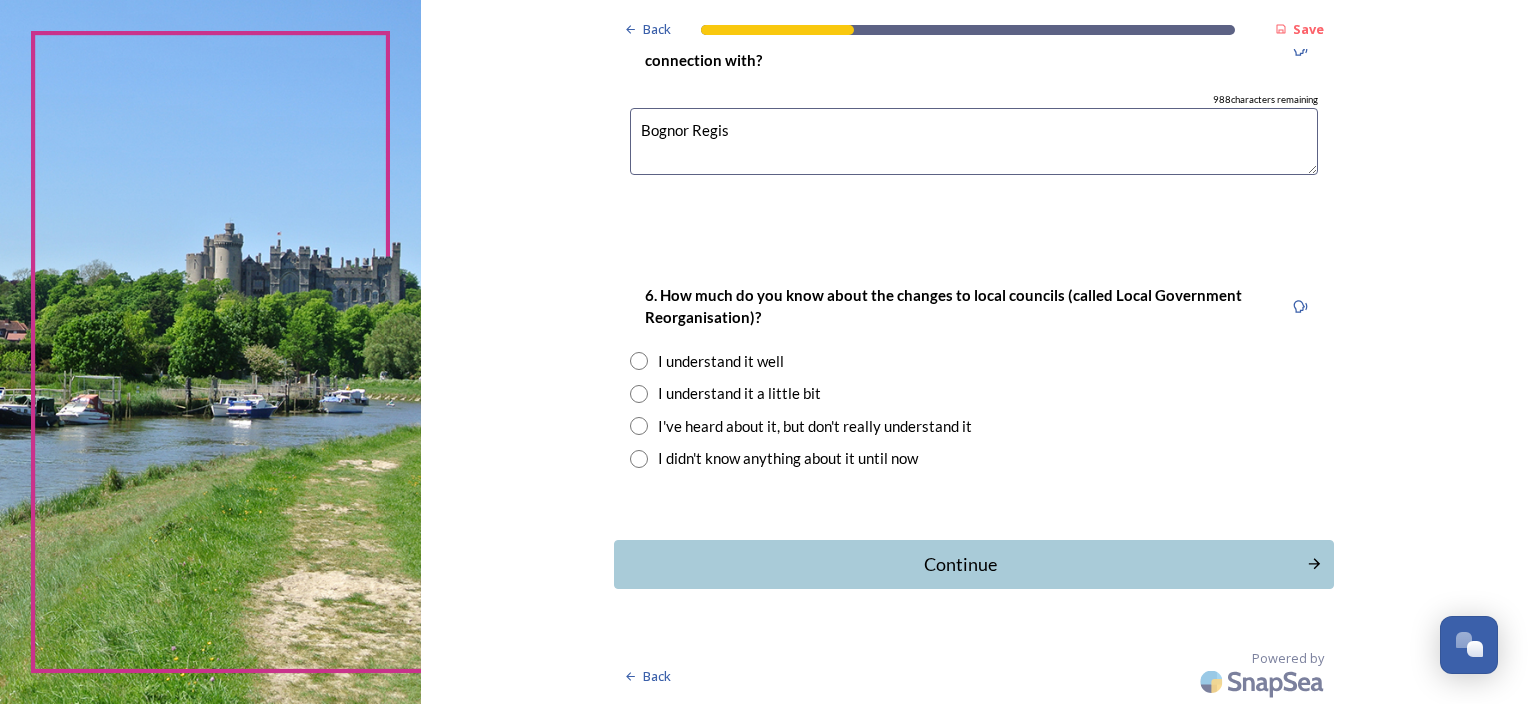 type on "Bognor Regis" 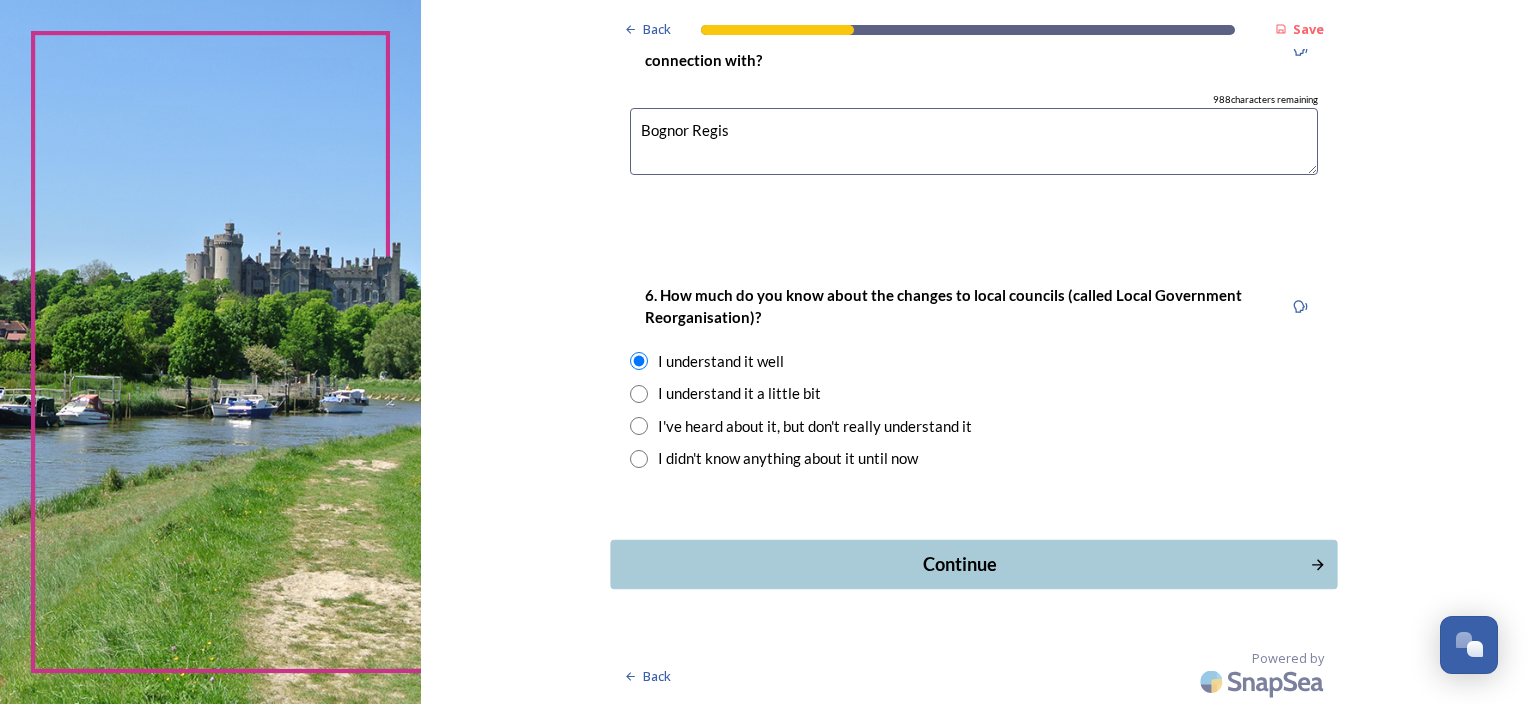 click on "Continue" at bounding box center [960, 564] 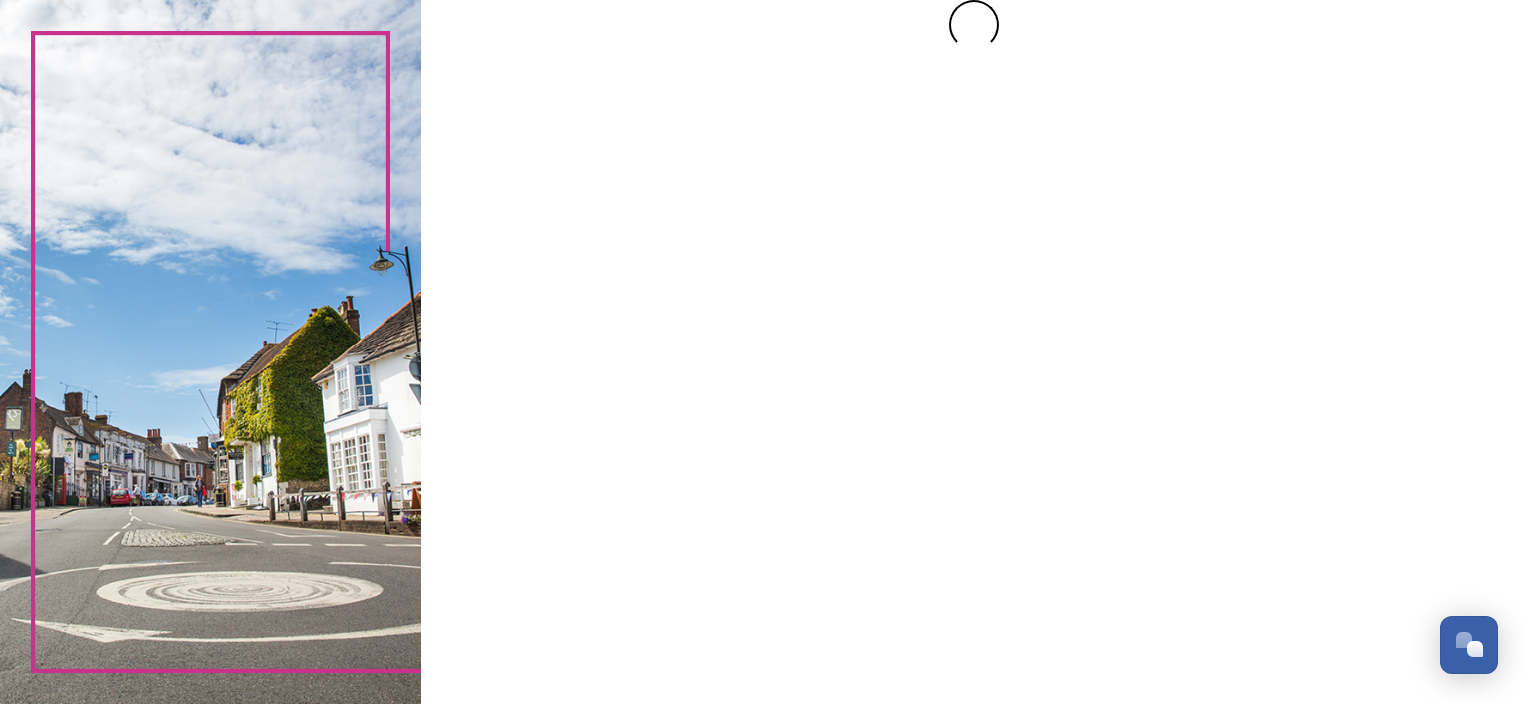 scroll, scrollTop: 0, scrollLeft: 0, axis: both 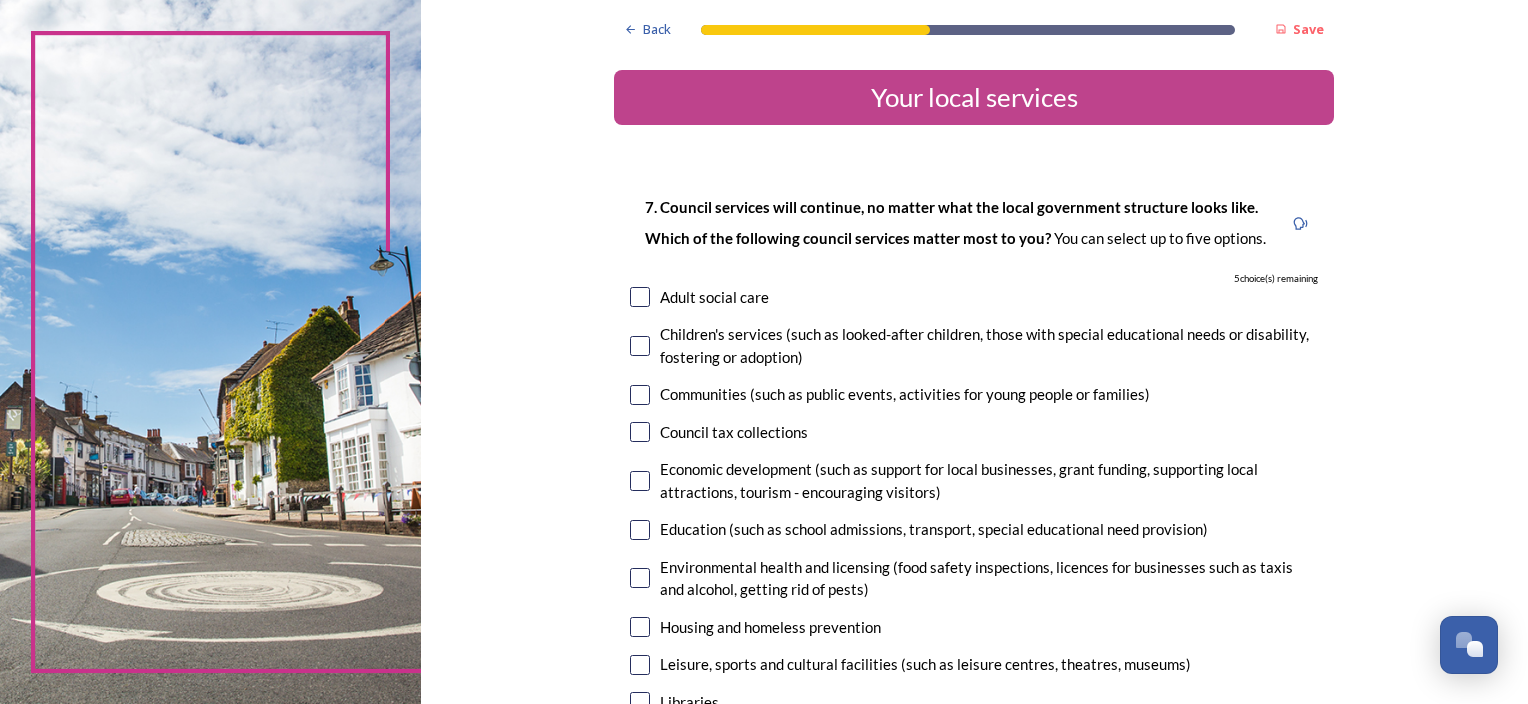 click at bounding box center (640, 395) 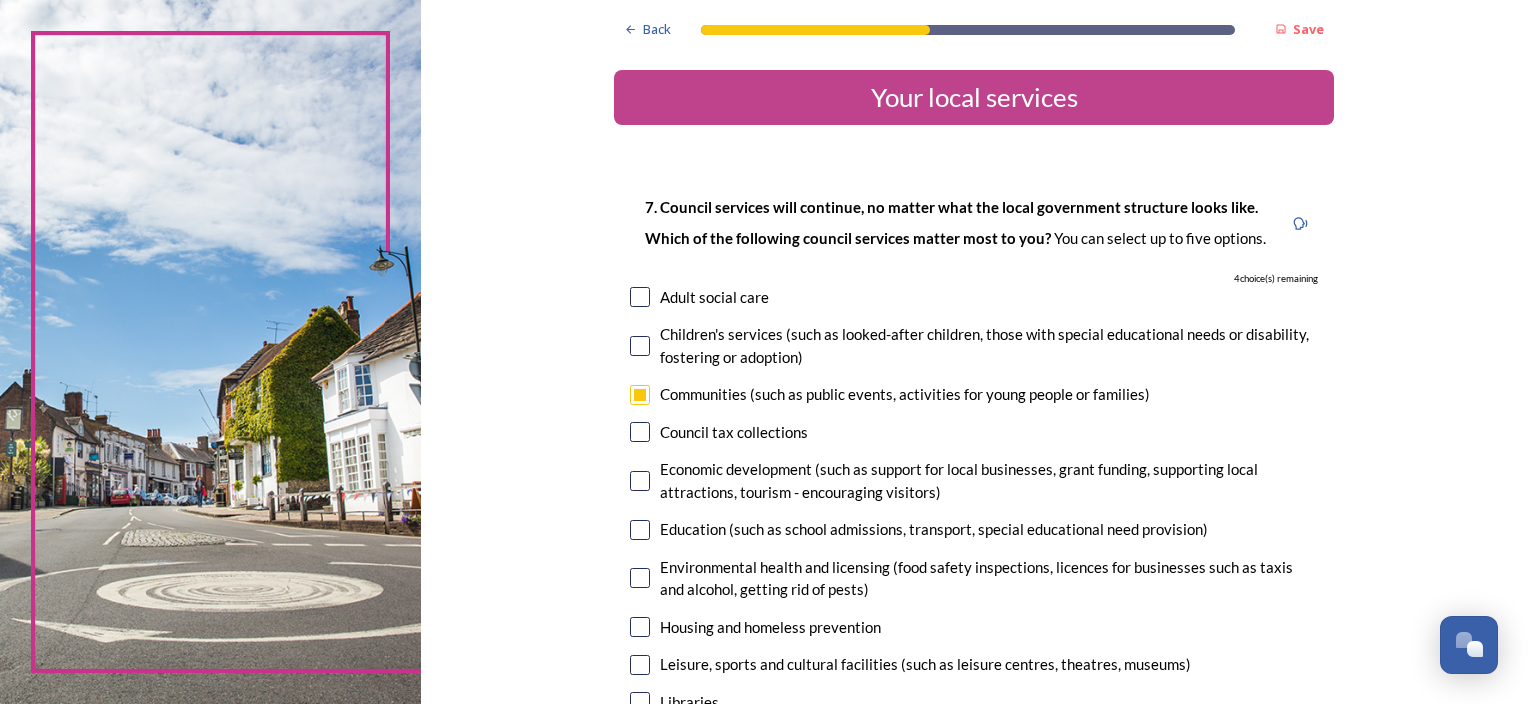click at bounding box center [640, 481] 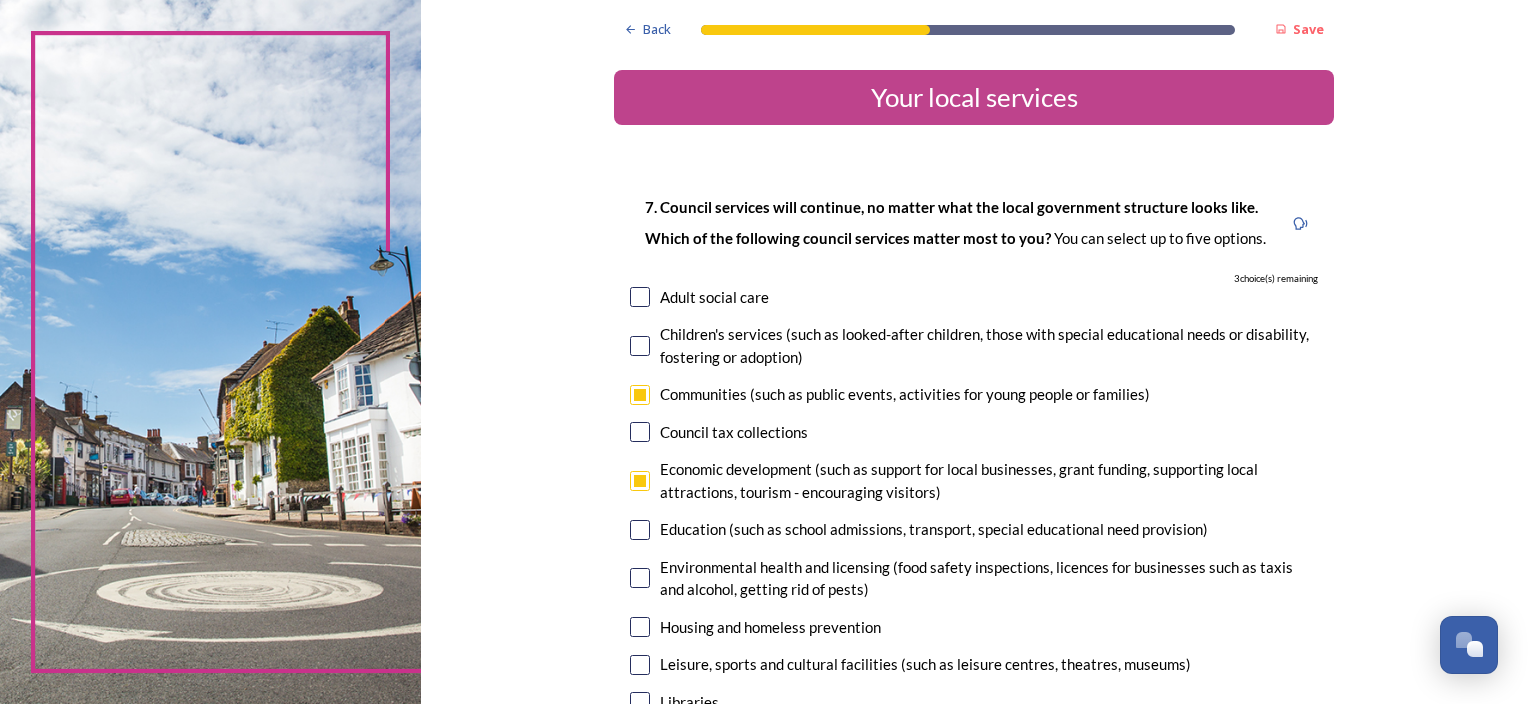 click at bounding box center [640, 530] 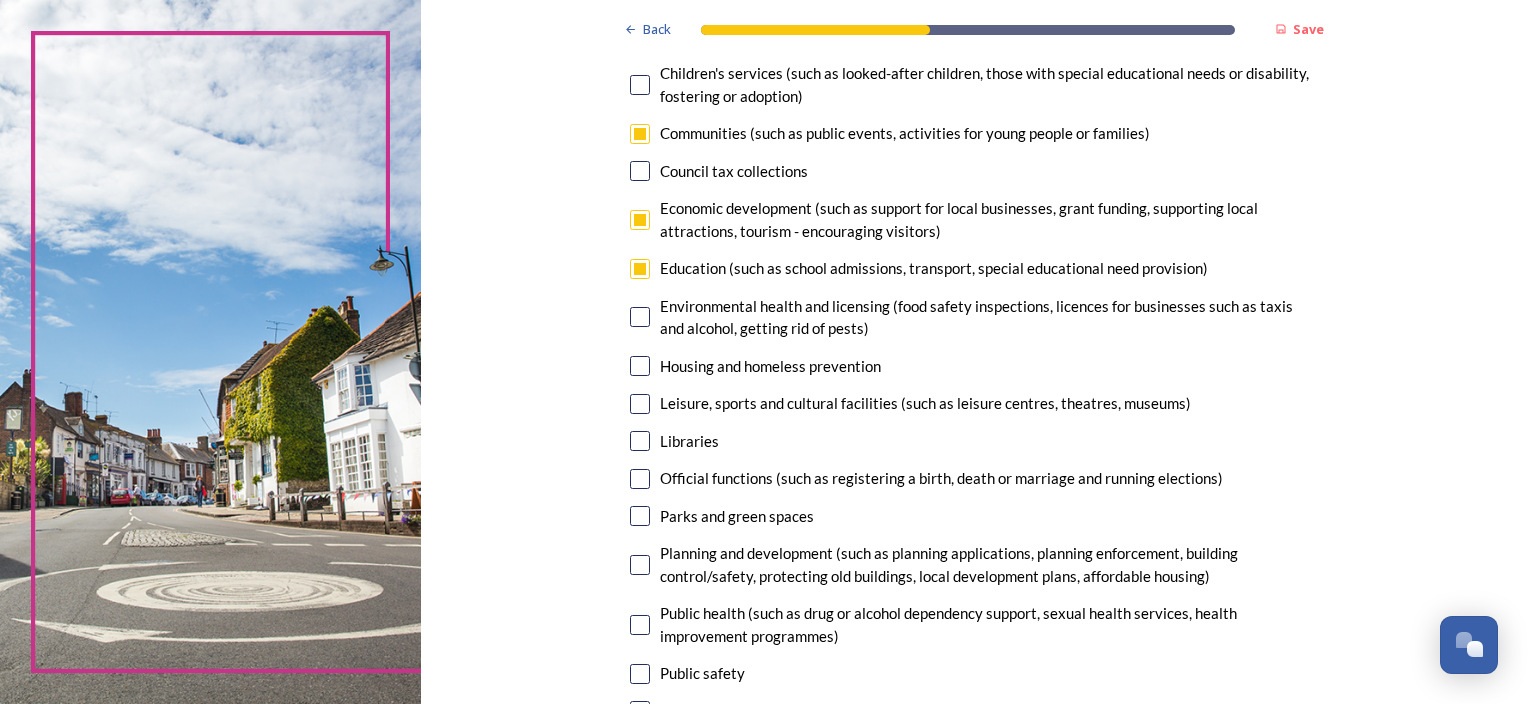 scroll, scrollTop: 280, scrollLeft: 0, axis: vertical 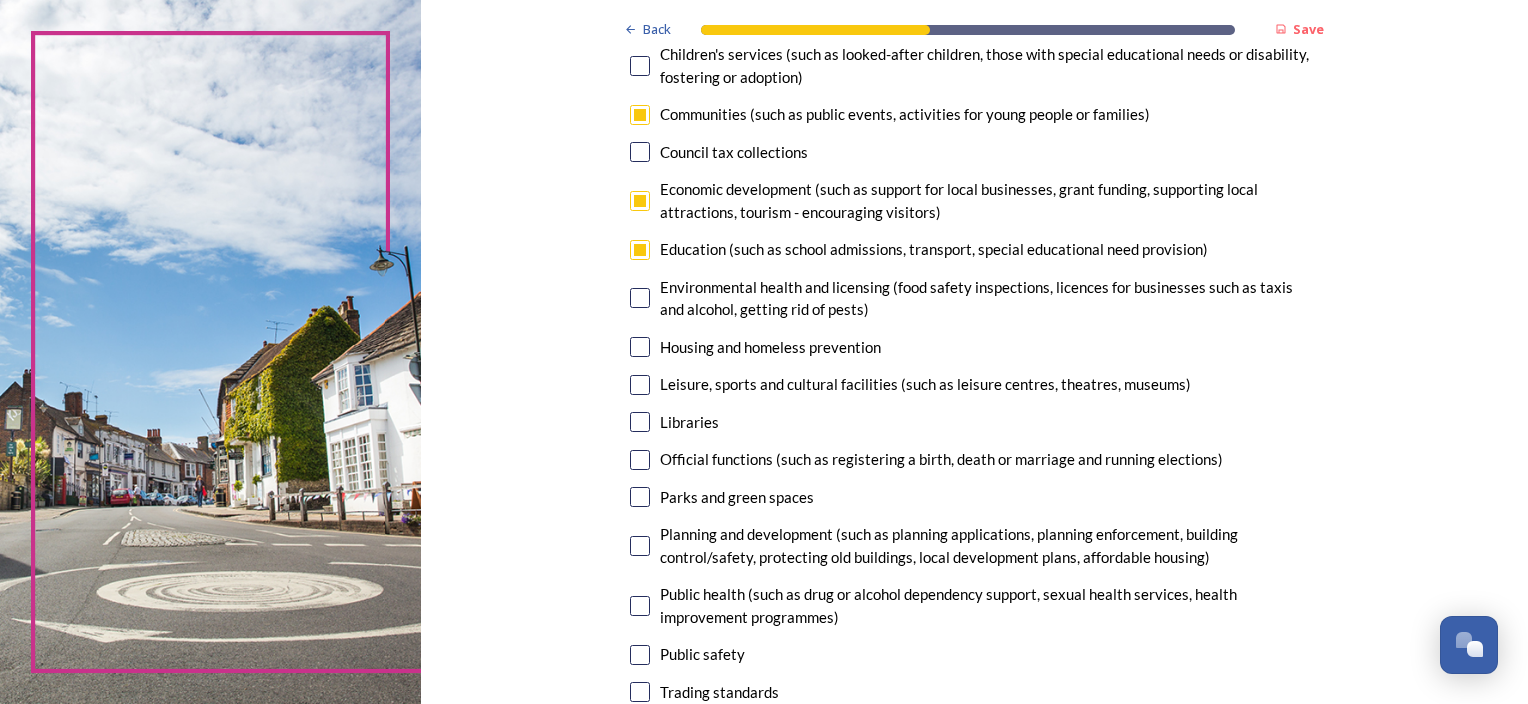 click at bounding box center [640, 497] 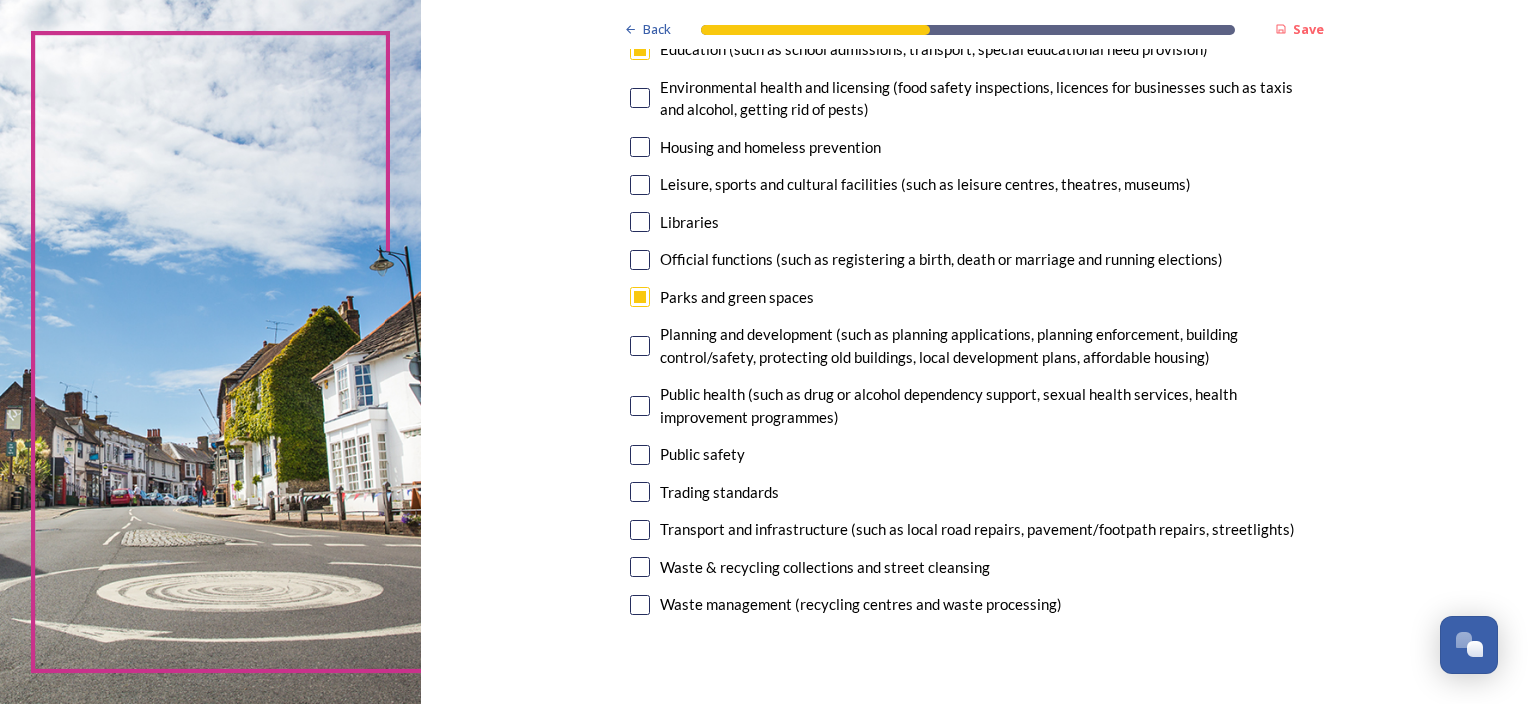 scroll, scrollTop: 520, scrollLeft: 0, axis: vertical 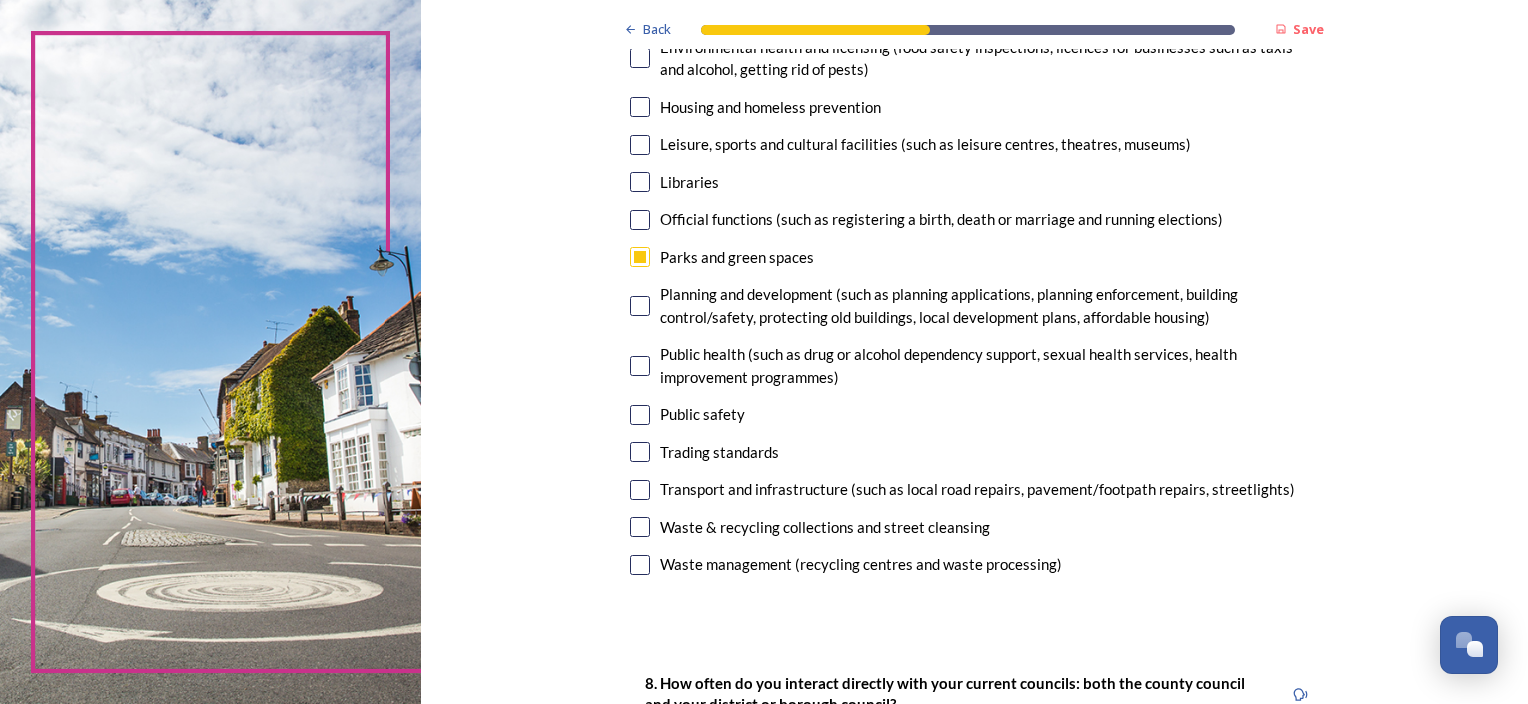 click at bounding box center (640, 145) 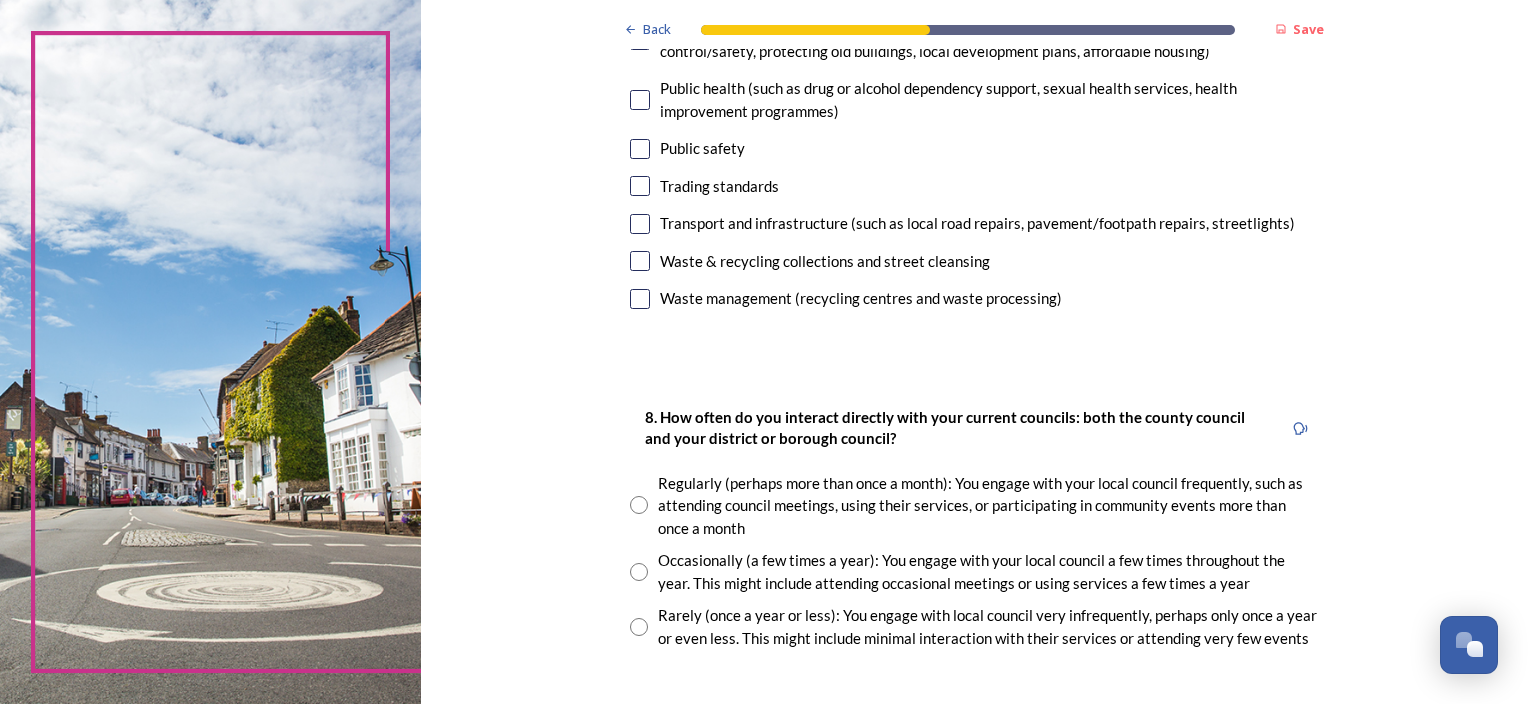 scroll, scrollTop: 800, scrollLeft: 0, axis: vertical 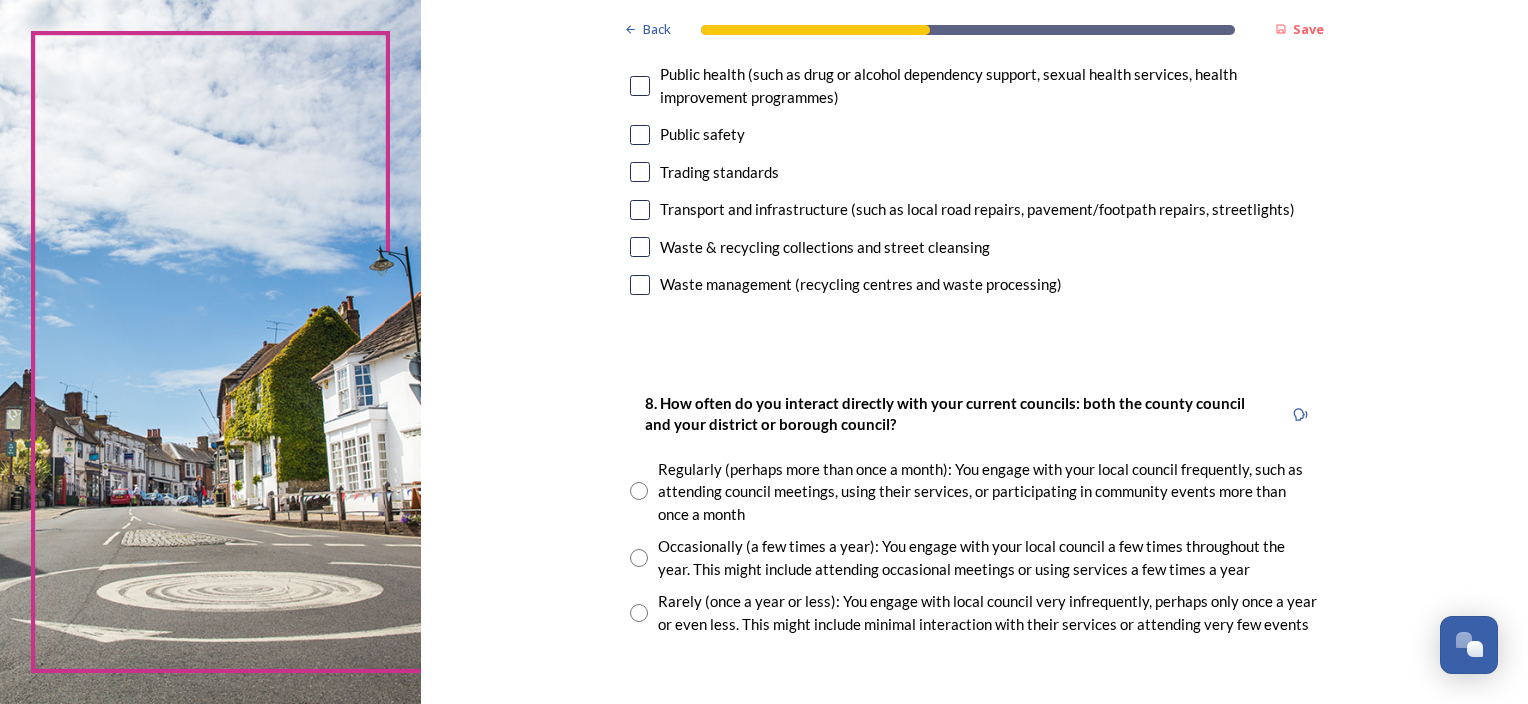 click at bounding box center (639, 558) 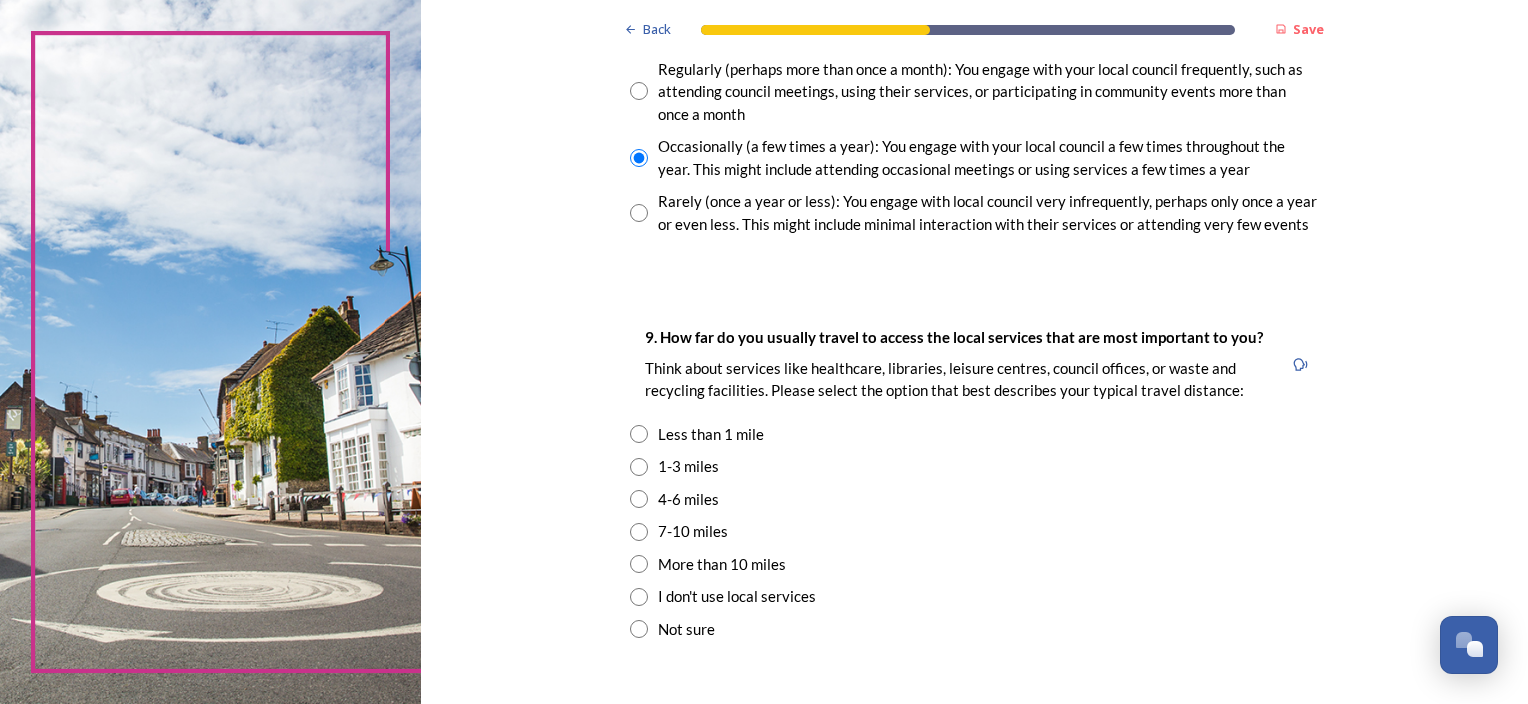 scroll, scrollTop: 1240, scrollLeft: 0, axis: vertical 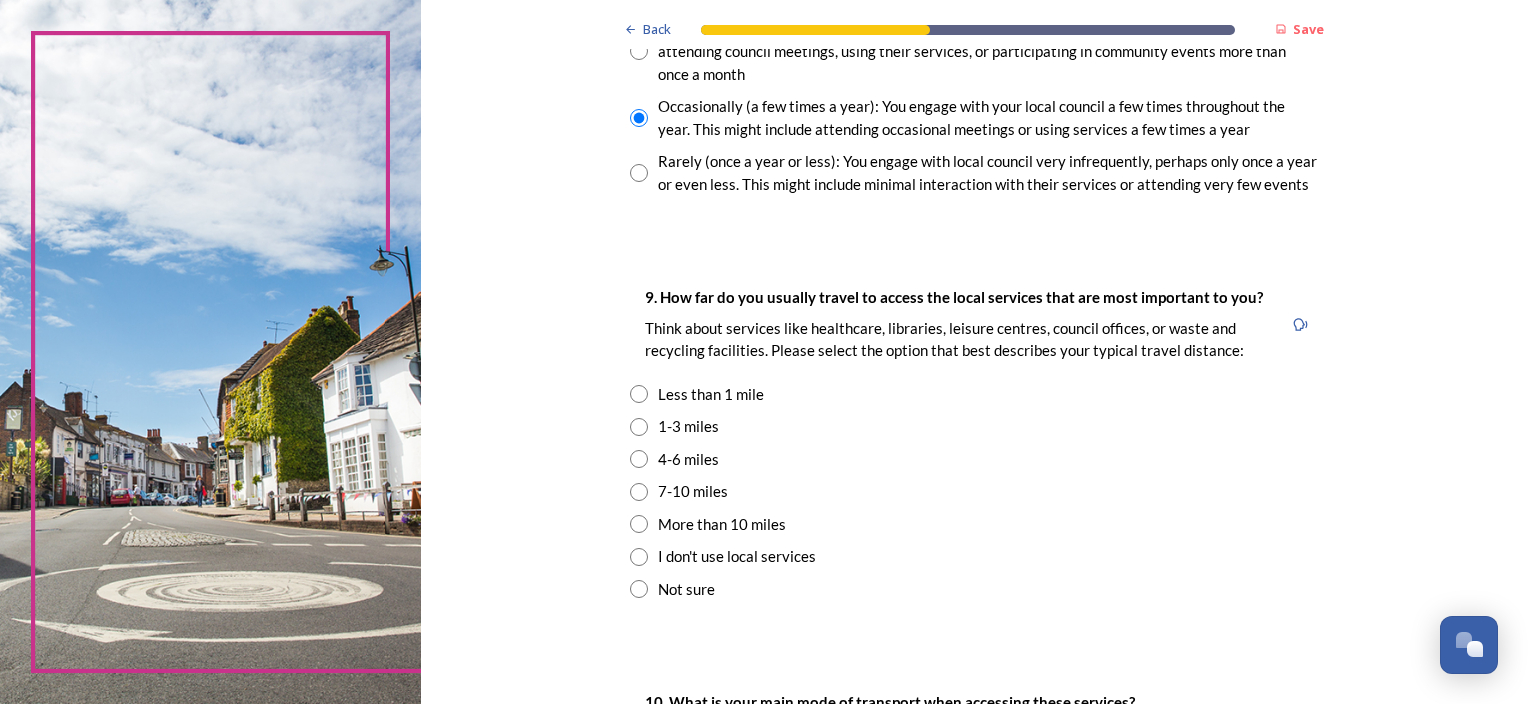 click at bounding box center (639, 427) 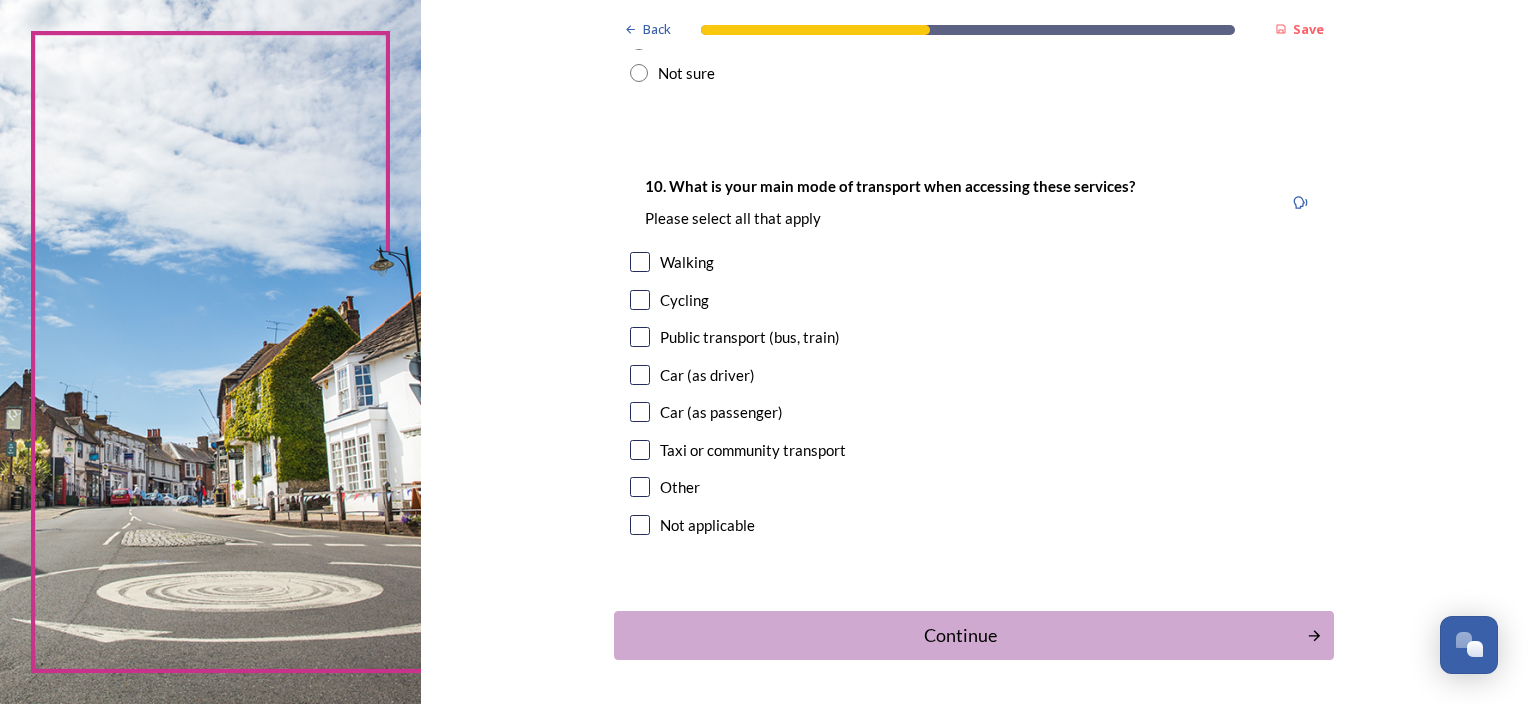 scroll, scrollTop: 1800, scrollLeft: 0, axis: vertical 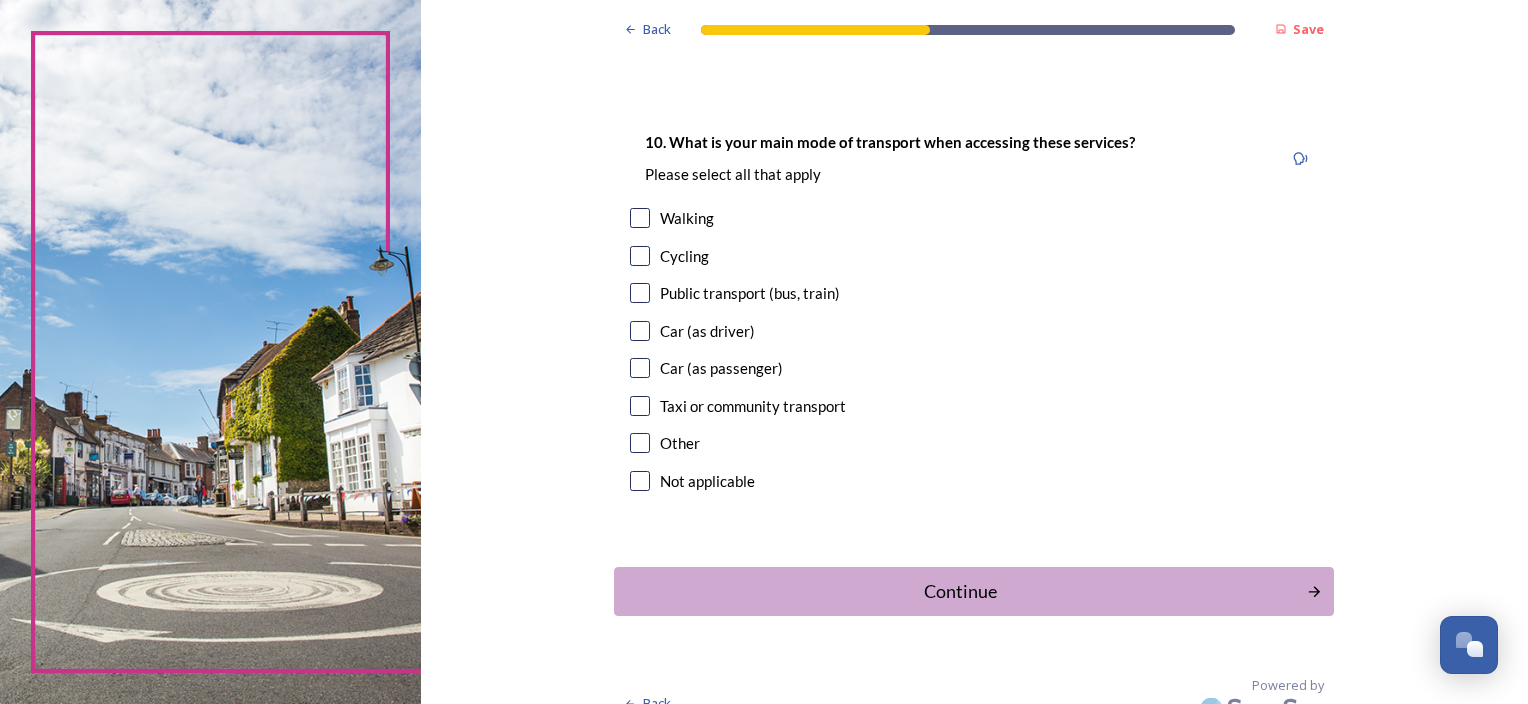 click at bounding box center [640, 331] 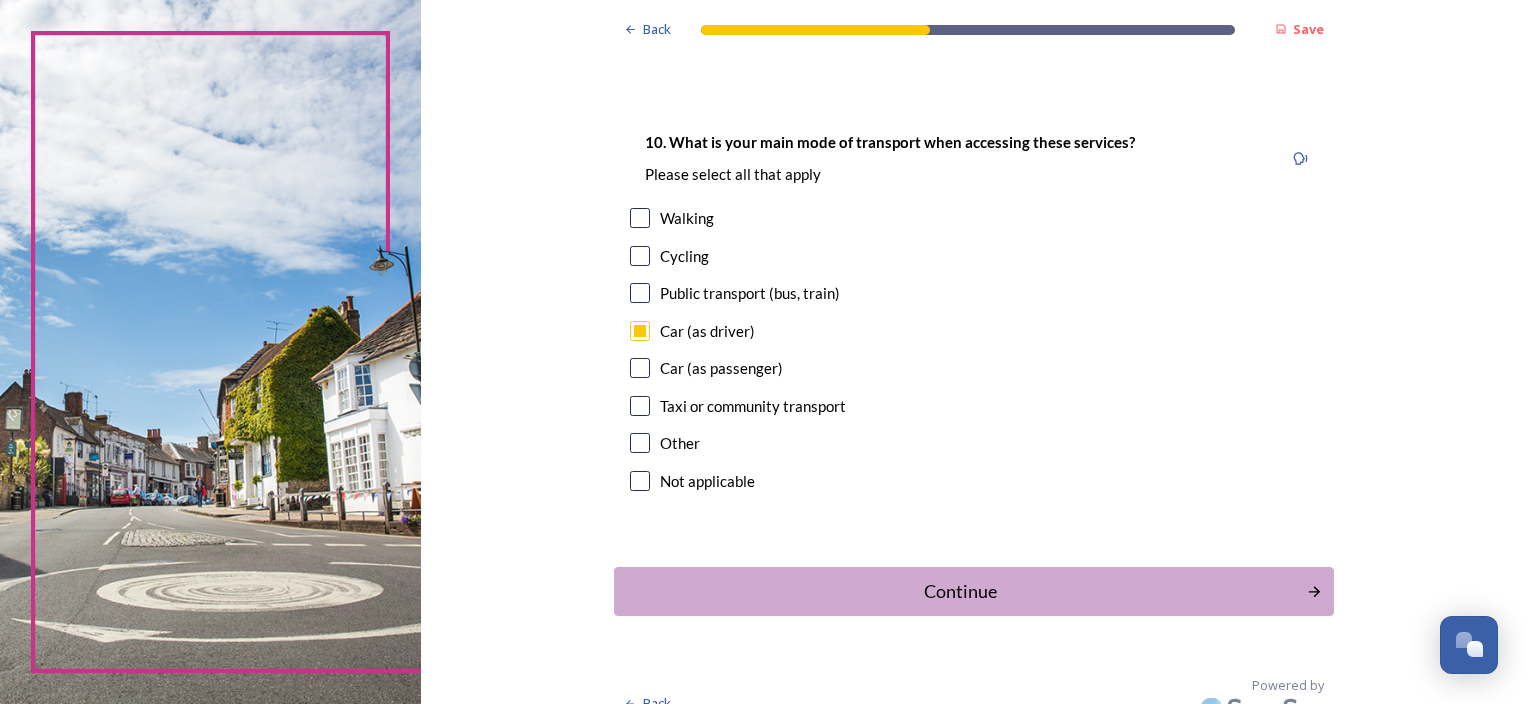 click at bounding box center [640, 218] 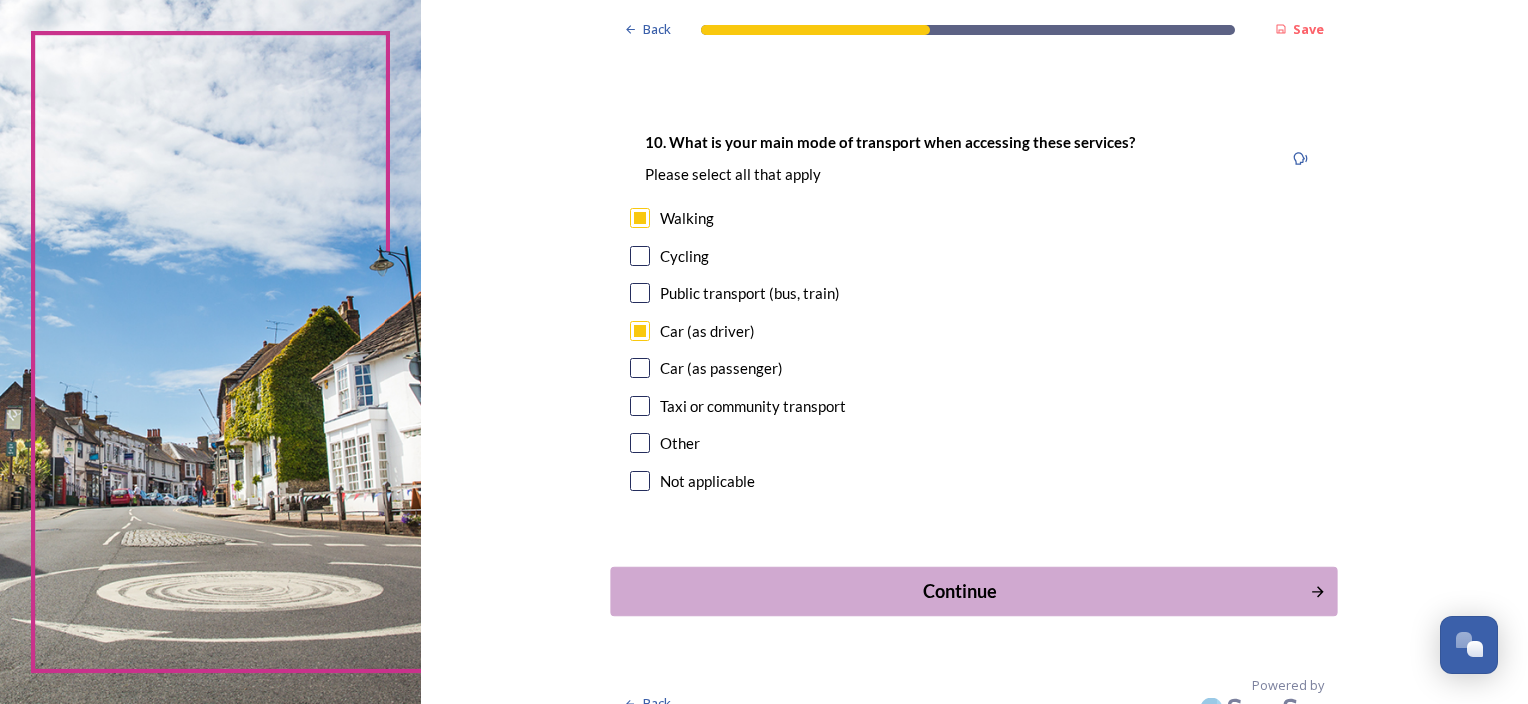 click on "Continue" at bounding box center (960, 591) 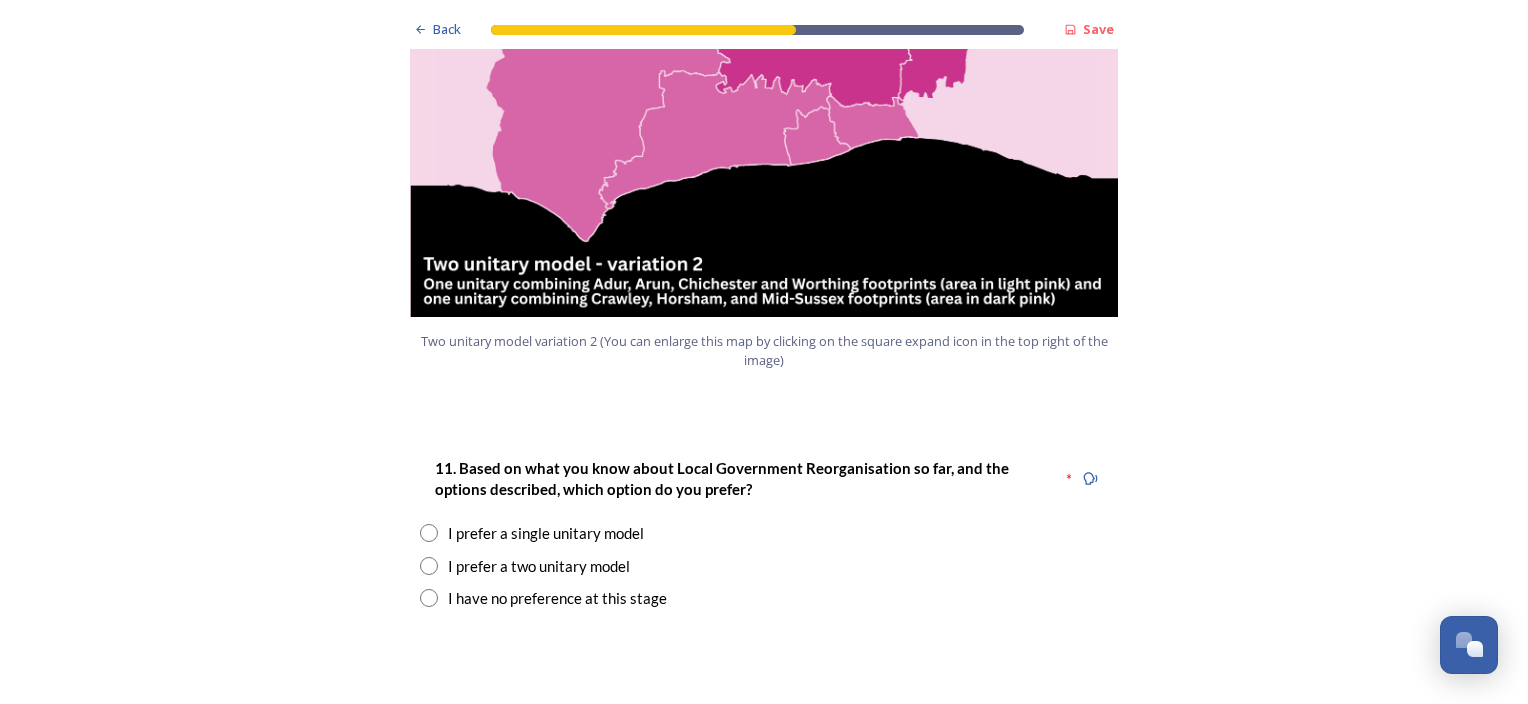 scroll, scrollTop: 2360, scrollLeft: 0, axis: vertical 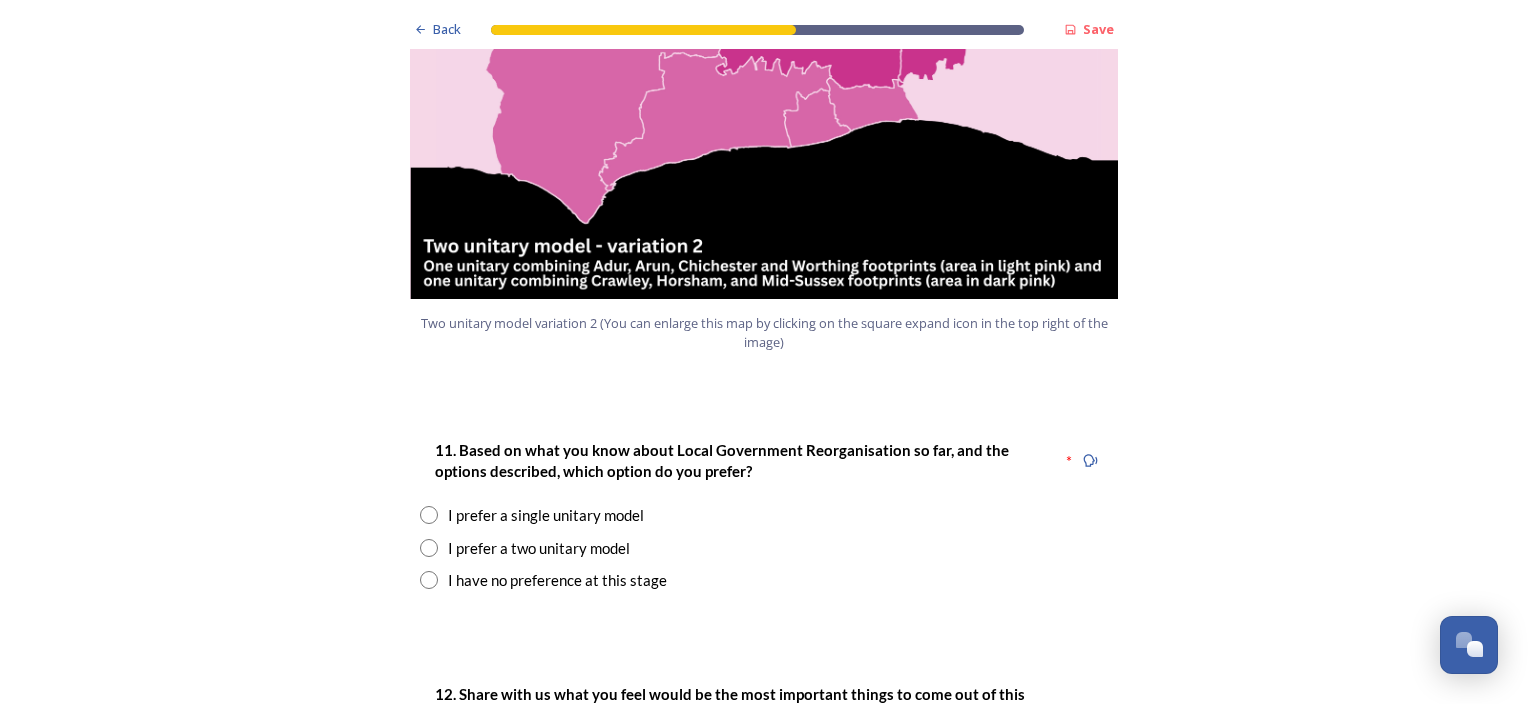 click at bounding box center [429, 548] 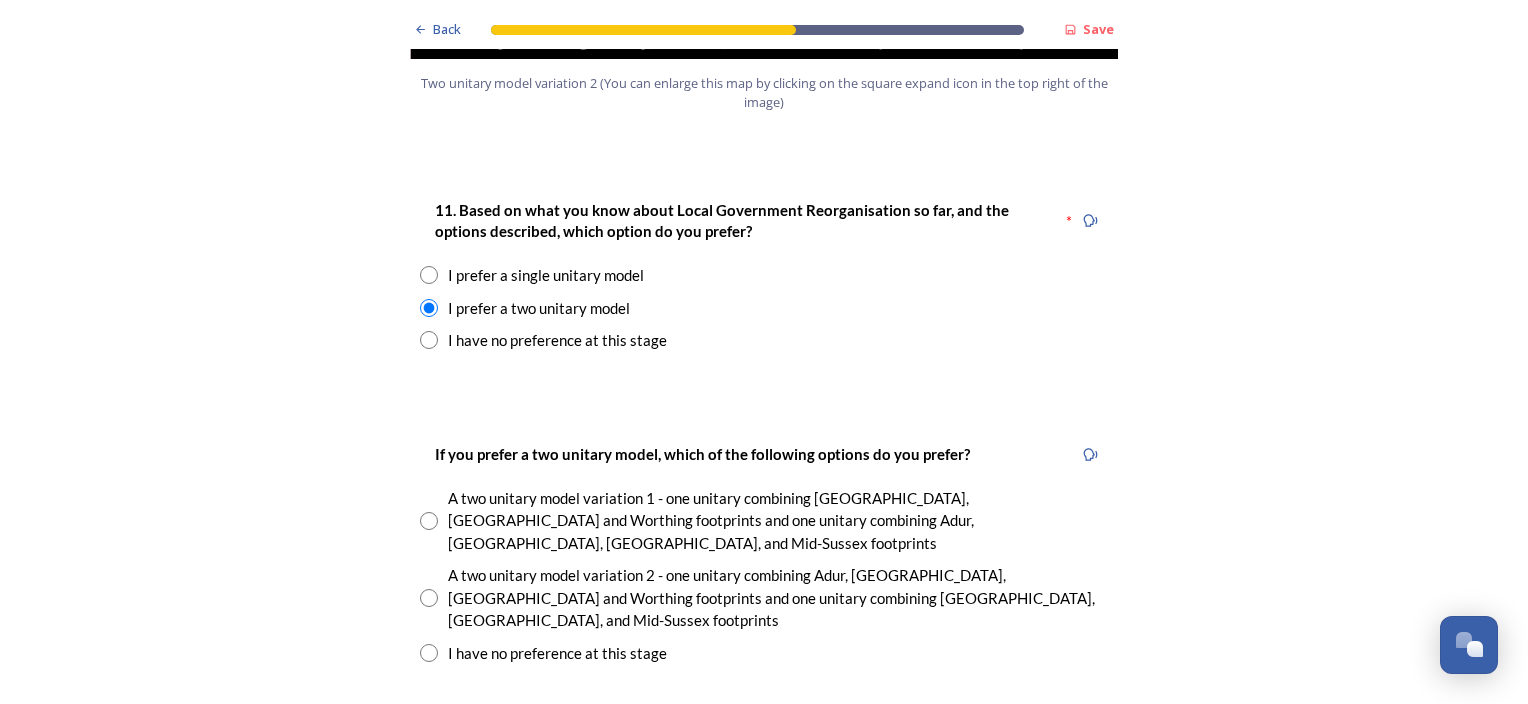 scroll, scrollTop: 2640, scrollLeft: 0, axis: vertical 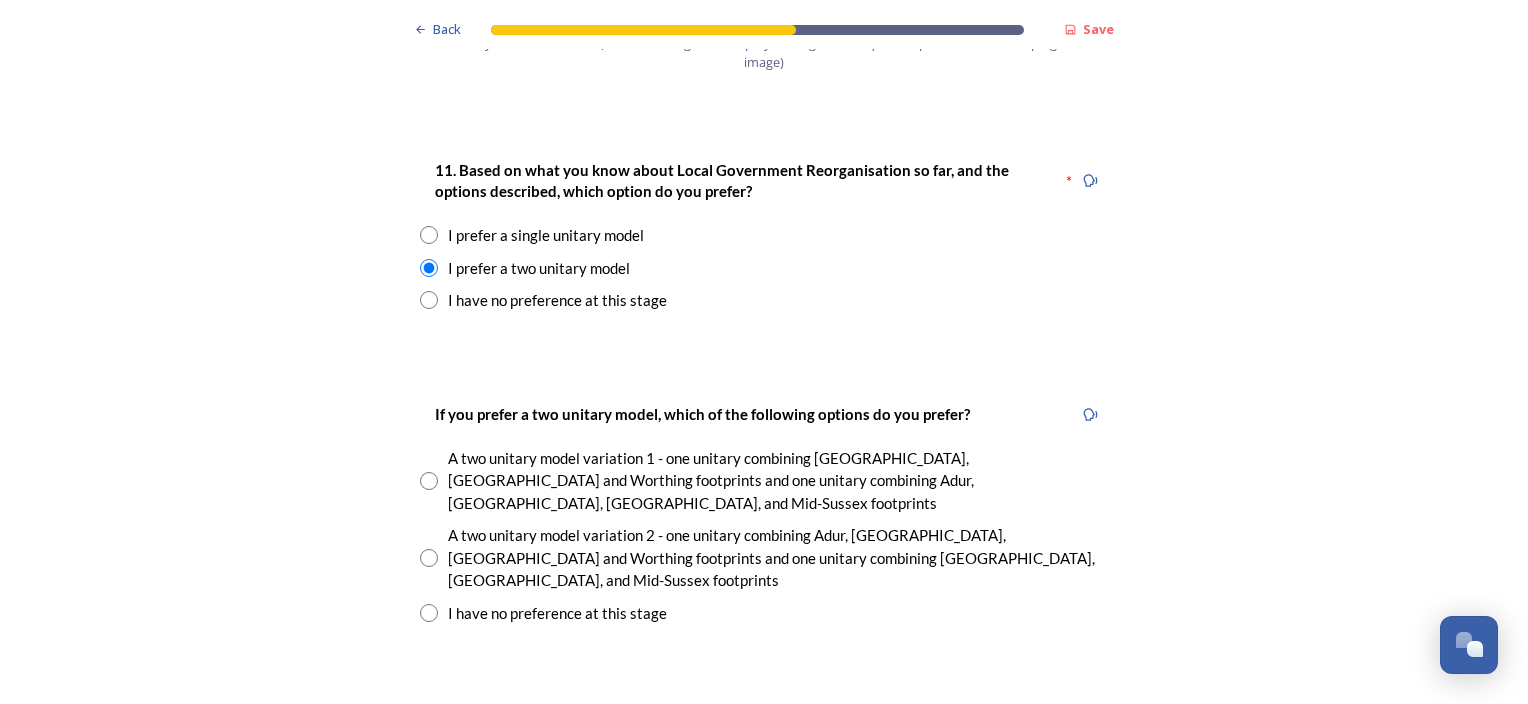 click at bounding box center (429, 481) 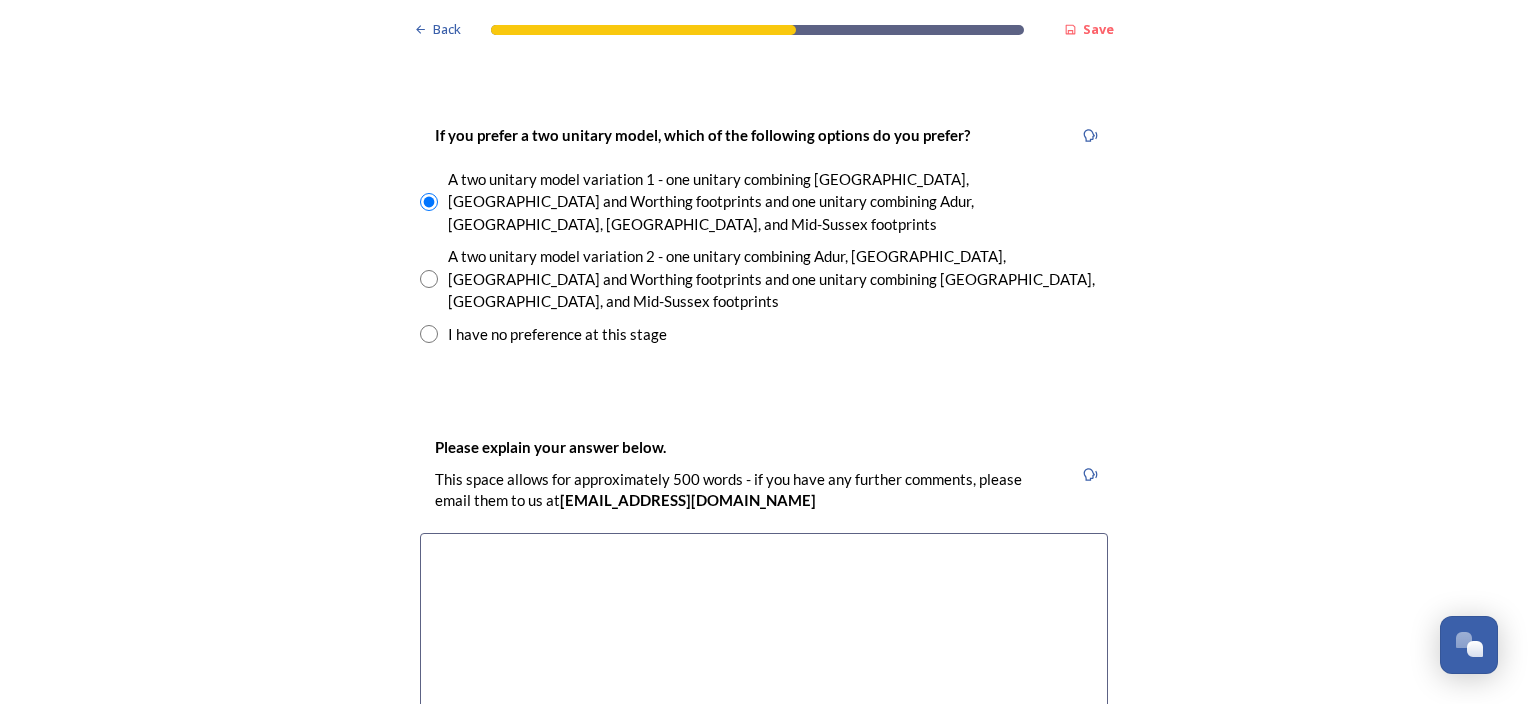 scroll, scrollTop: 2920, scrollLeft: 0, axis: vertical 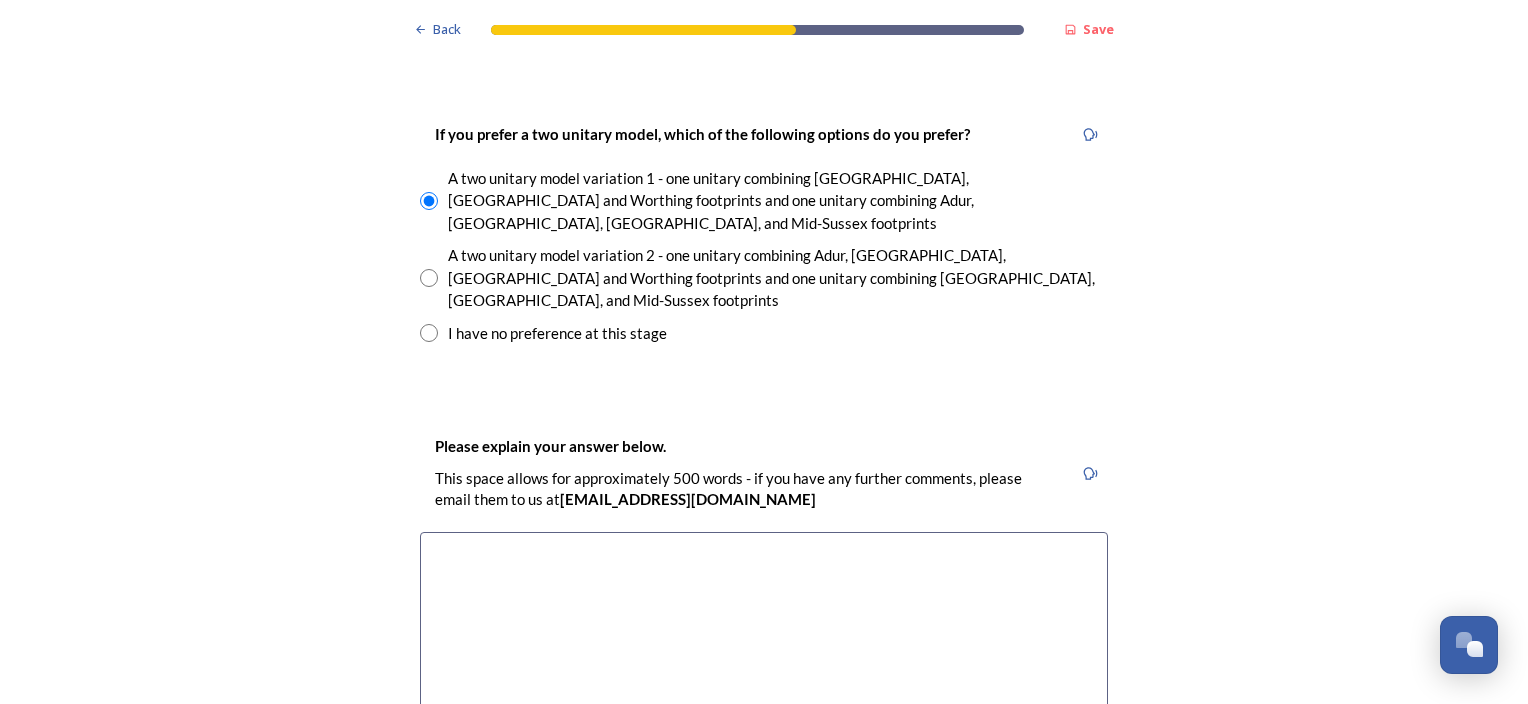 click at bounding box center (764, 644) 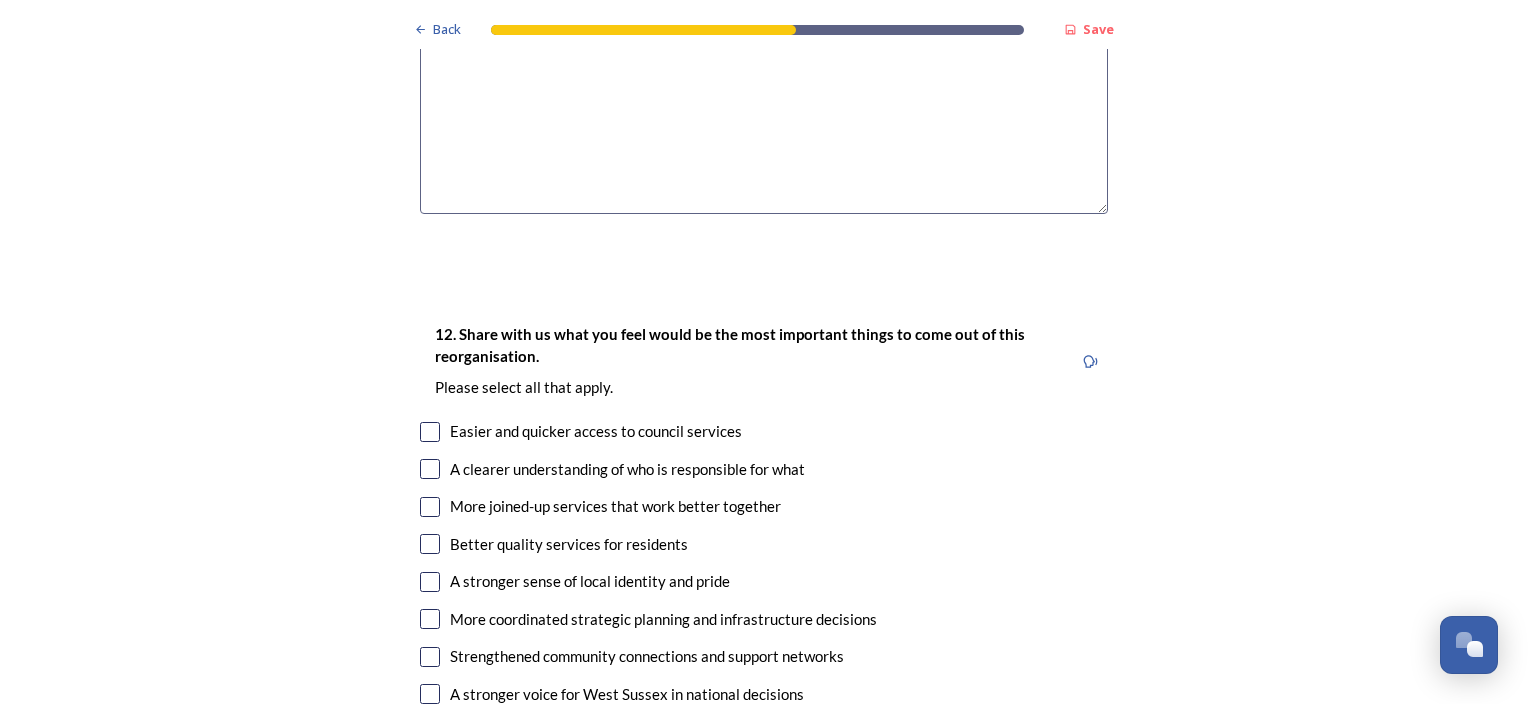 scroll, scrollTop: 3480, scrollLeft: 0, axis: vertical 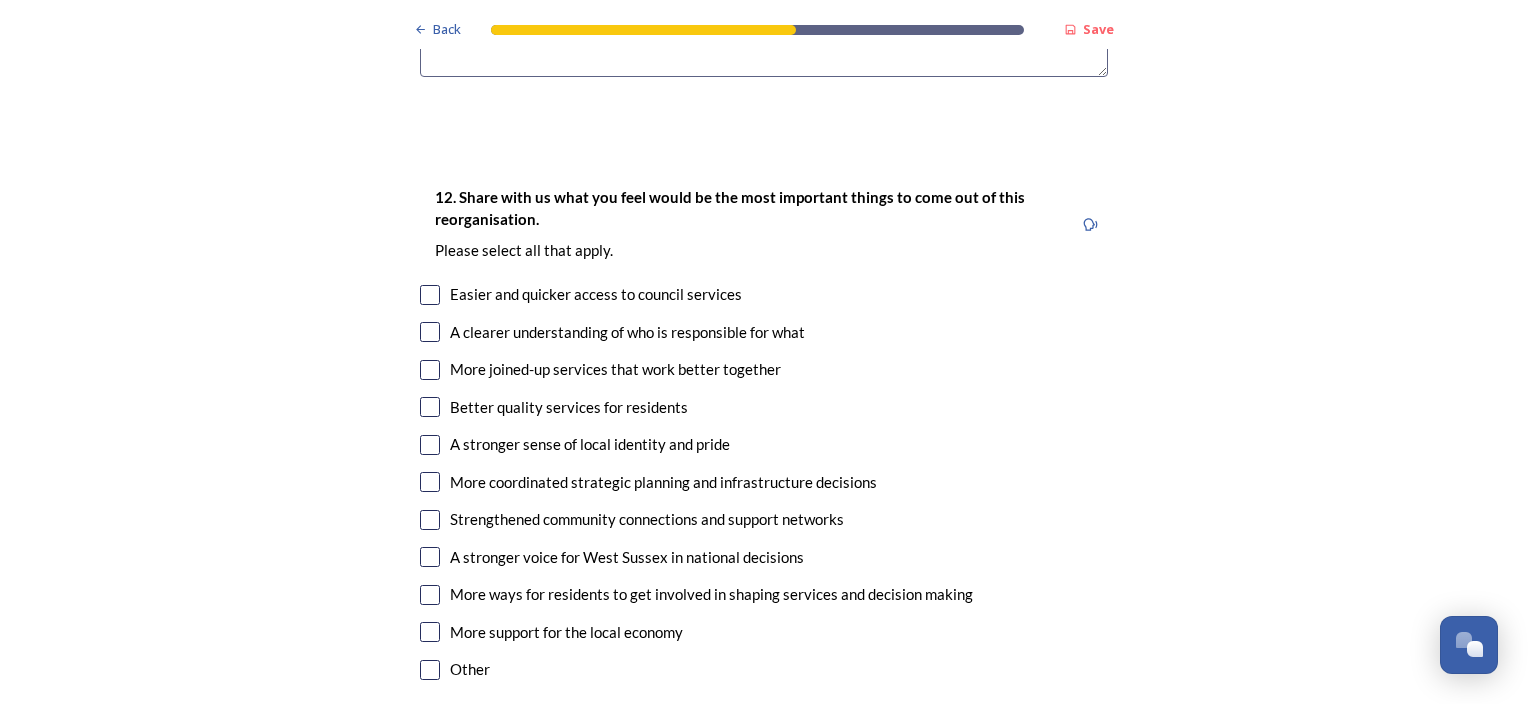type on "If you create a larger unitary authority you will lose the local connection and customers will not receive the same level of support in the area they live and work" 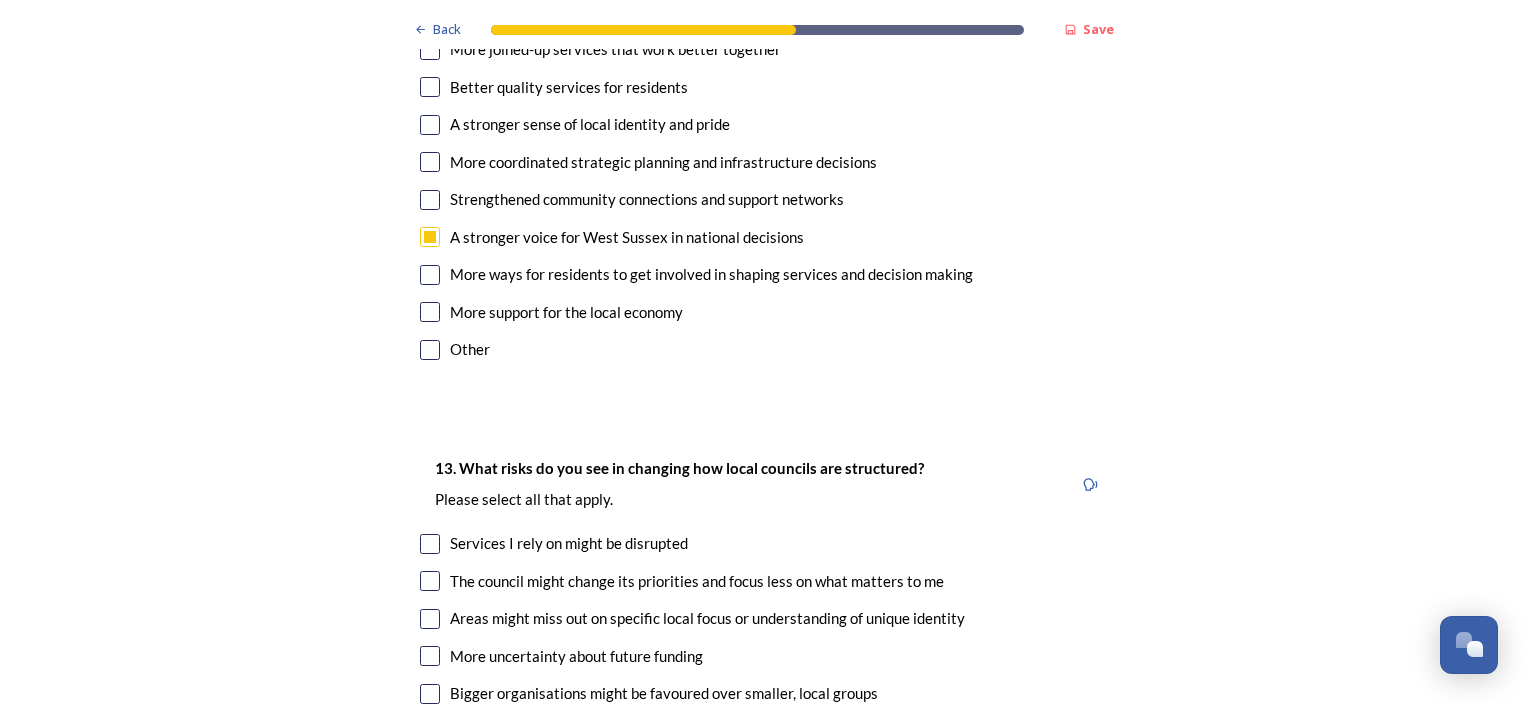 scroll, scrollTop: 3960, scrollLeft: 0, axis: vertical 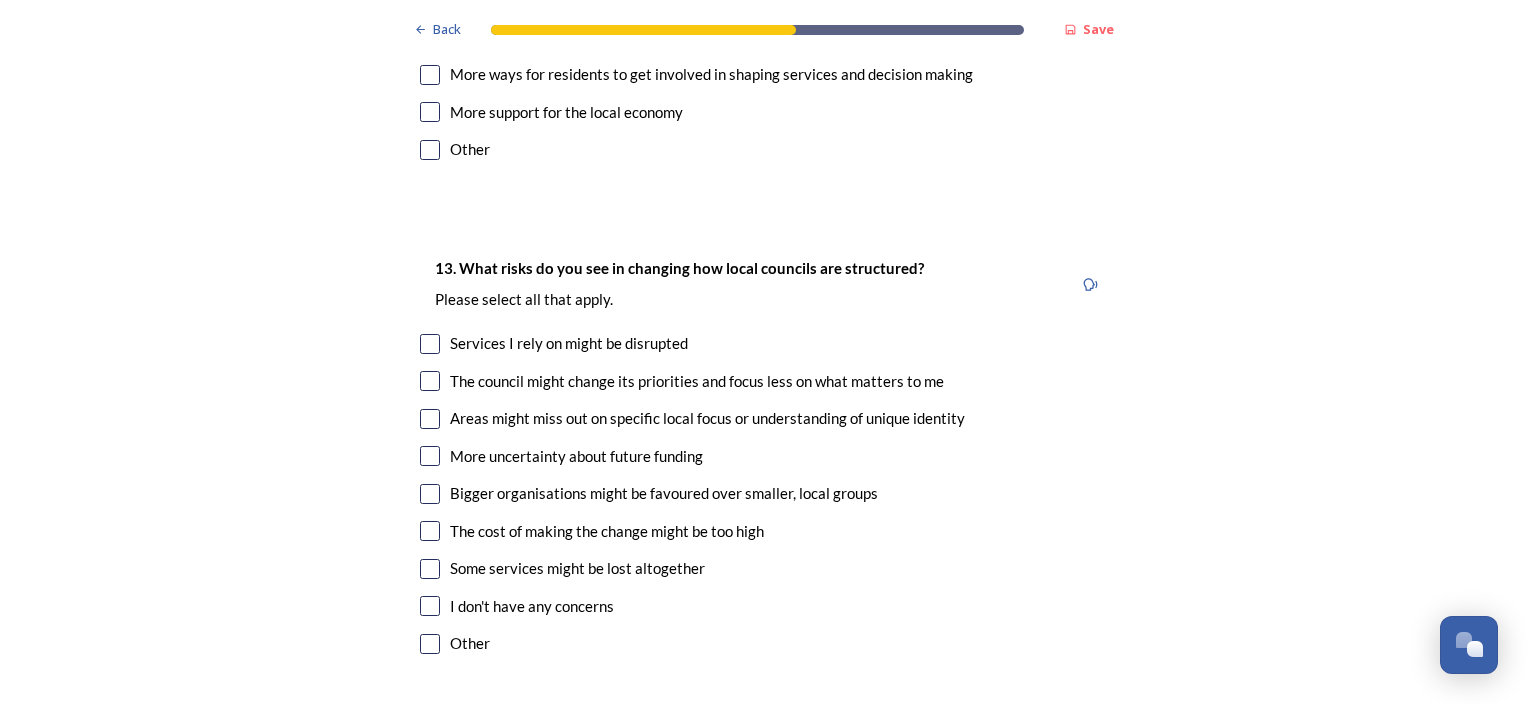 click at bounding box center [430, 344] 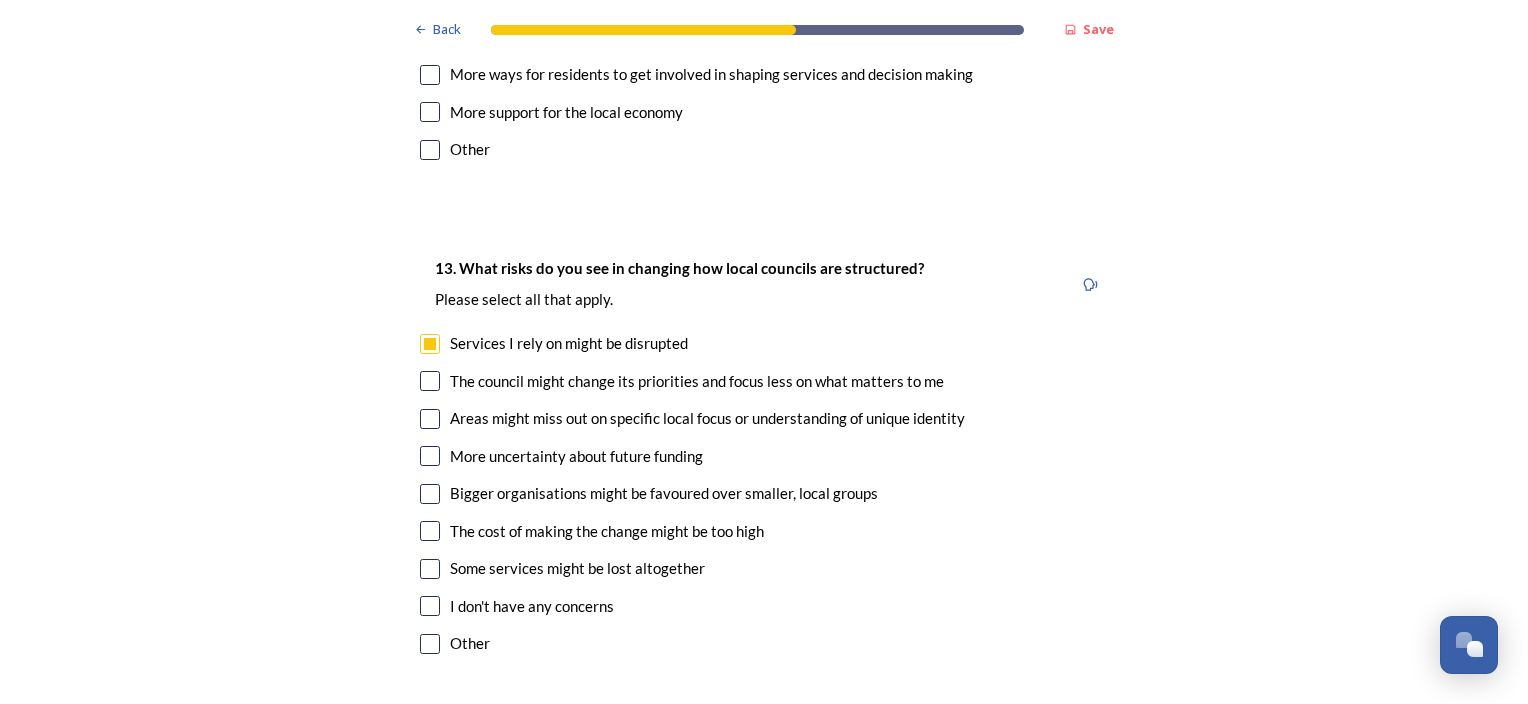 click at bounding box center [430, 531] 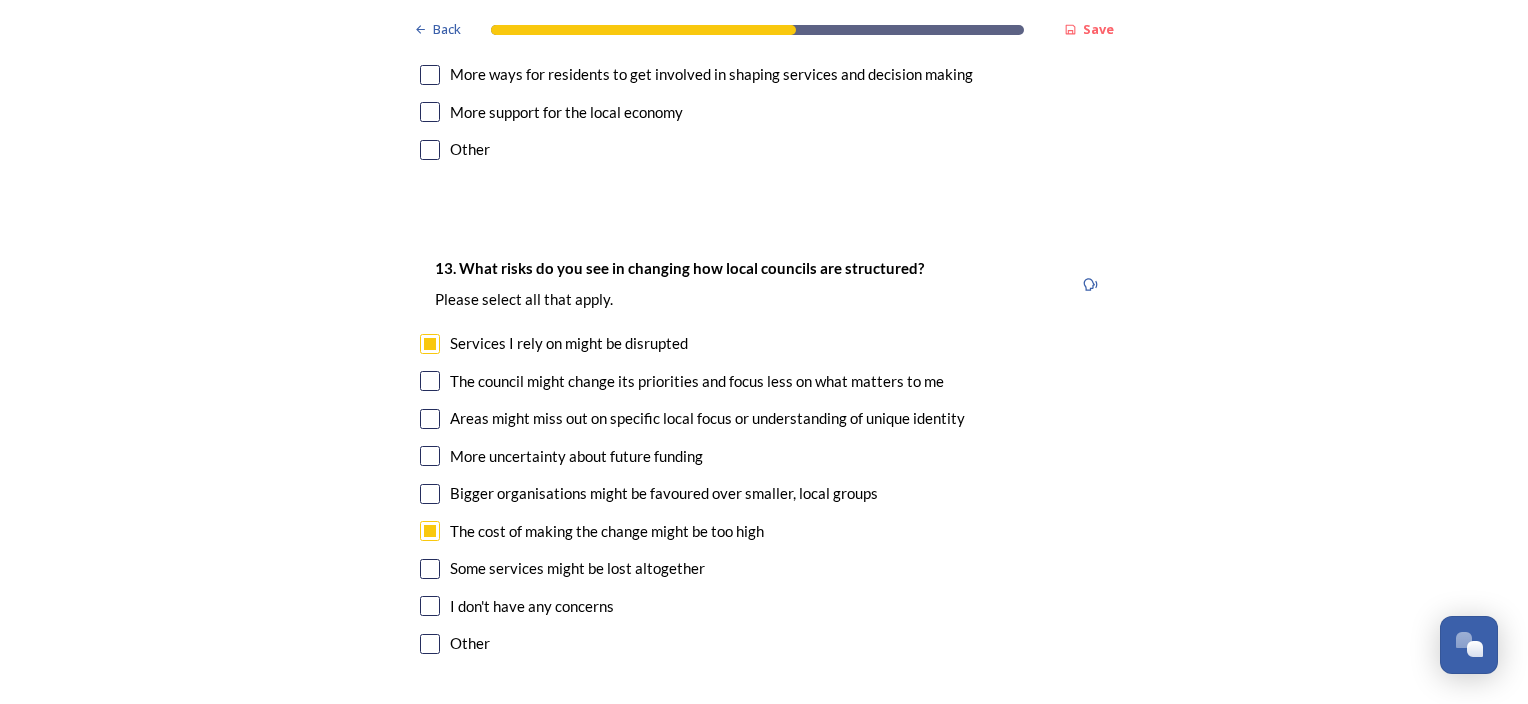 click at bounding box center (430, 569) 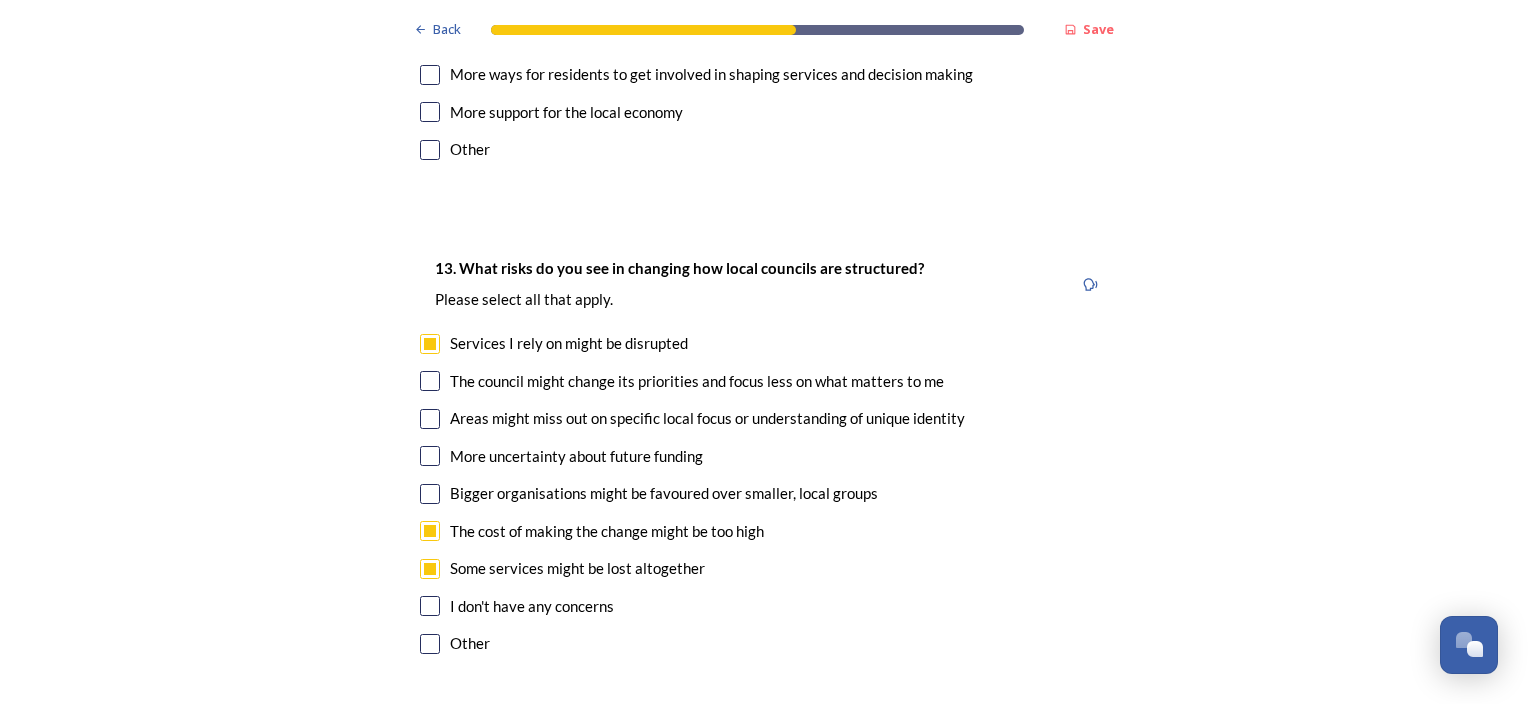 click at bounding box center (430, 419) 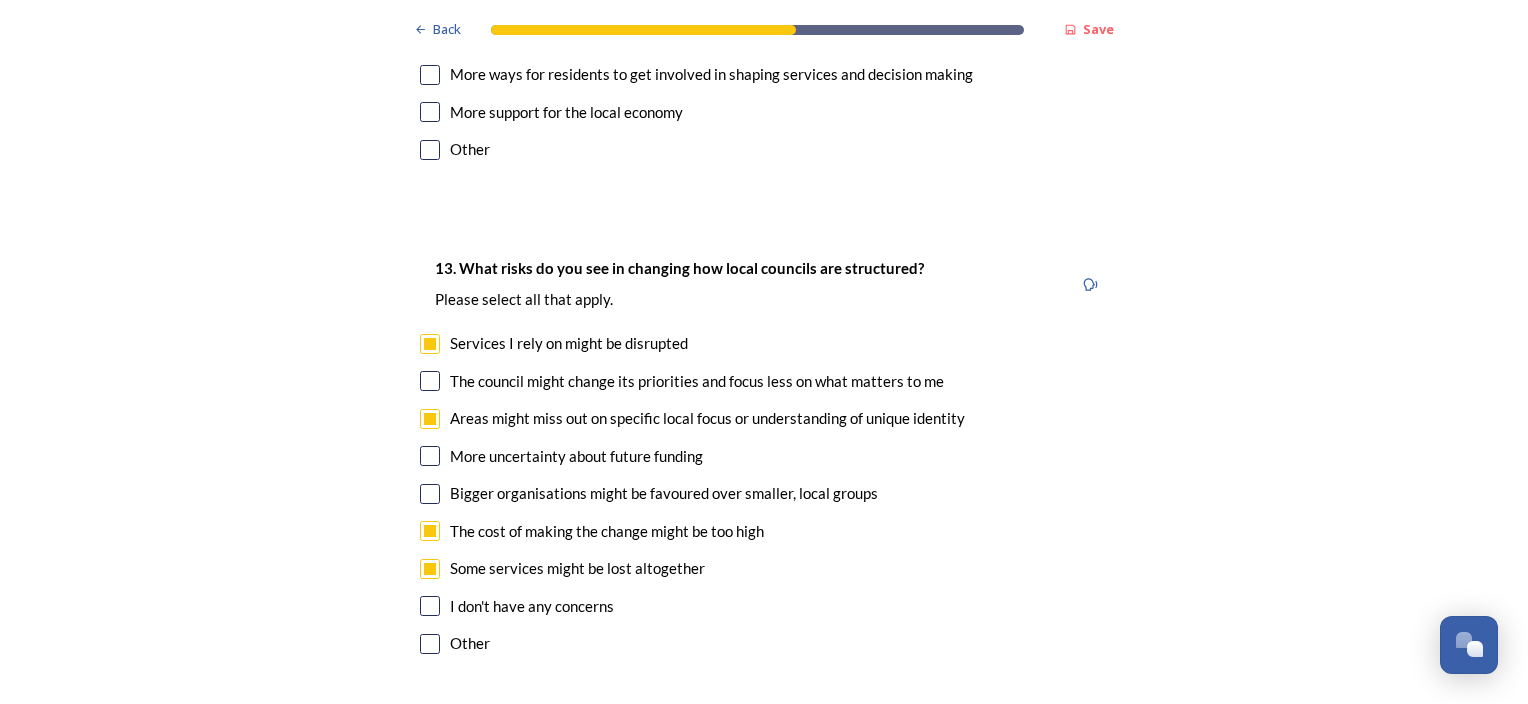 click at bounding box center [430, 381] 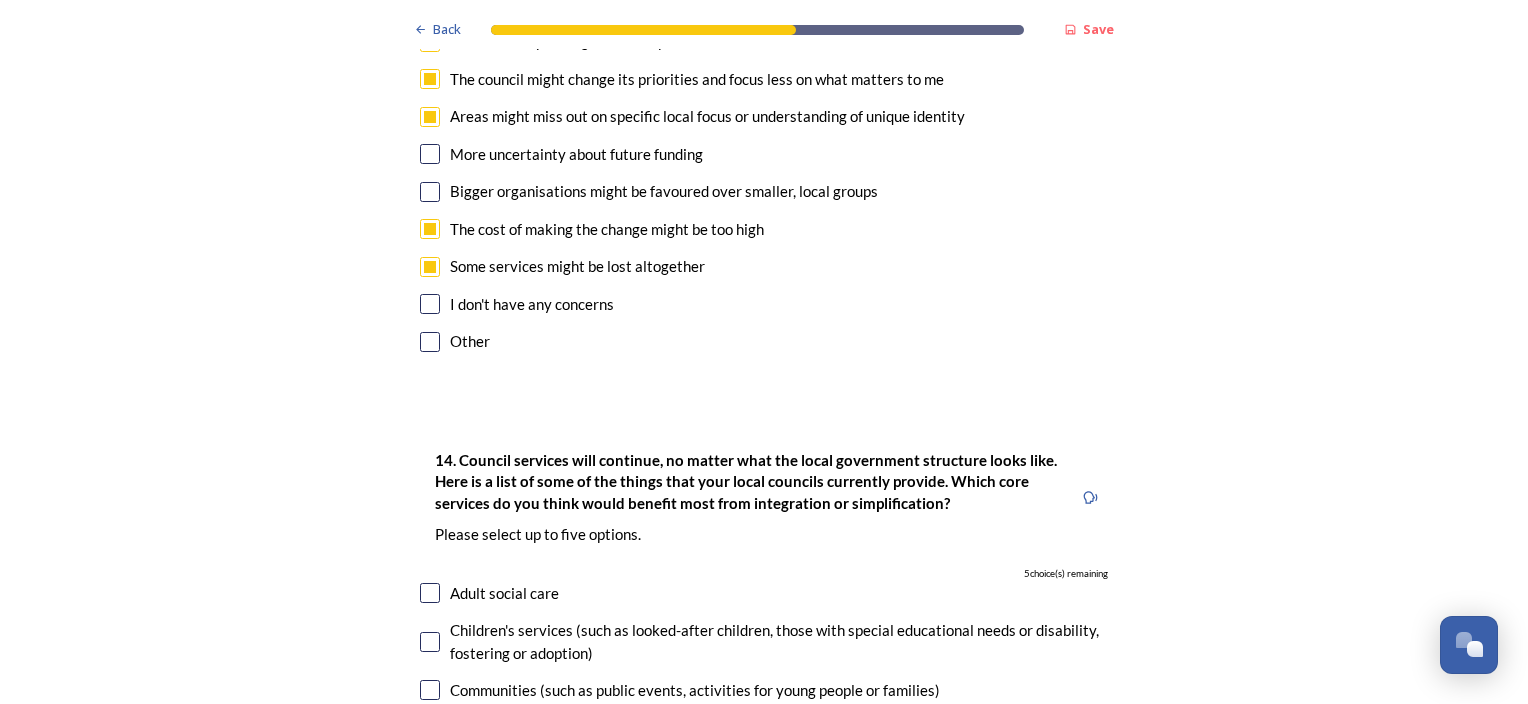 scroll, scrollTop: 4480, scrollLeft: 0, axis: vertical 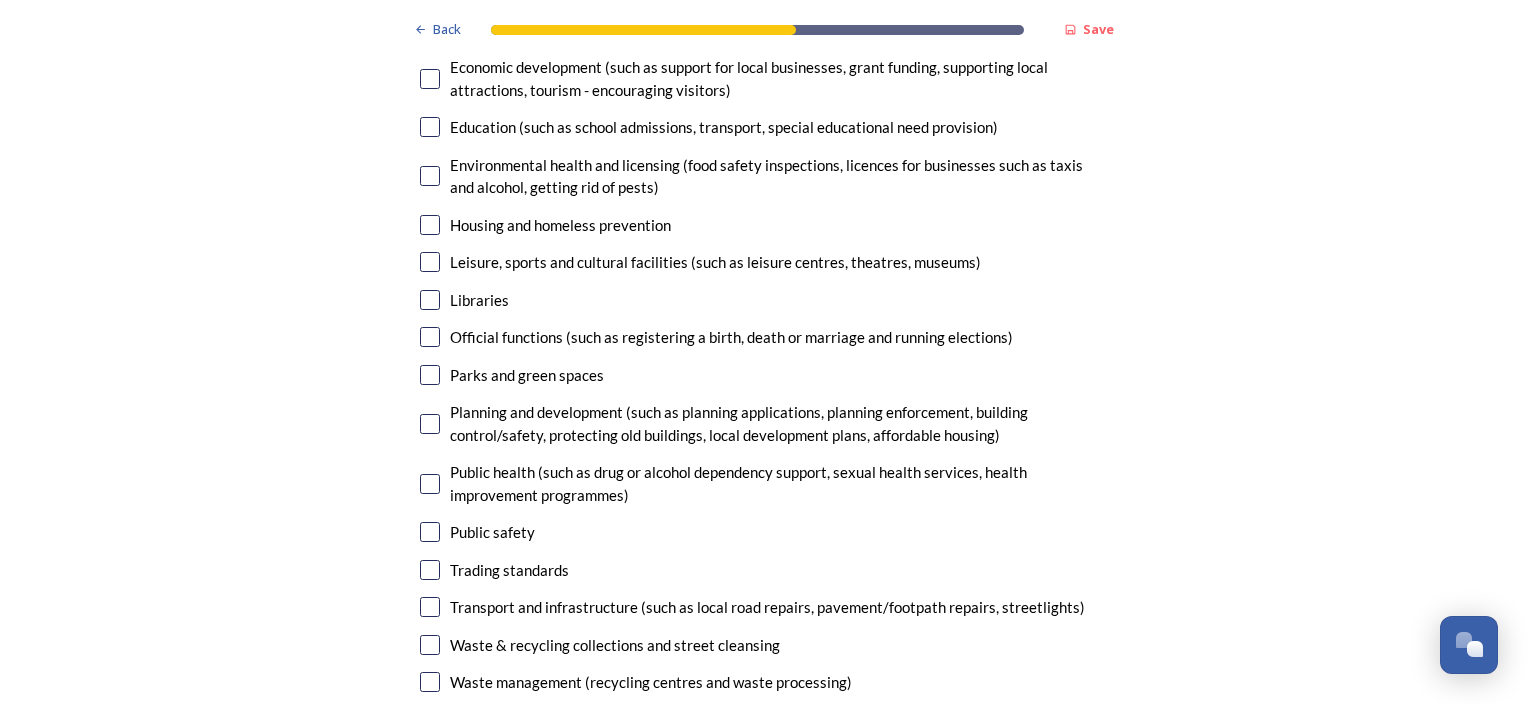 click at bounding box center (430, 337) 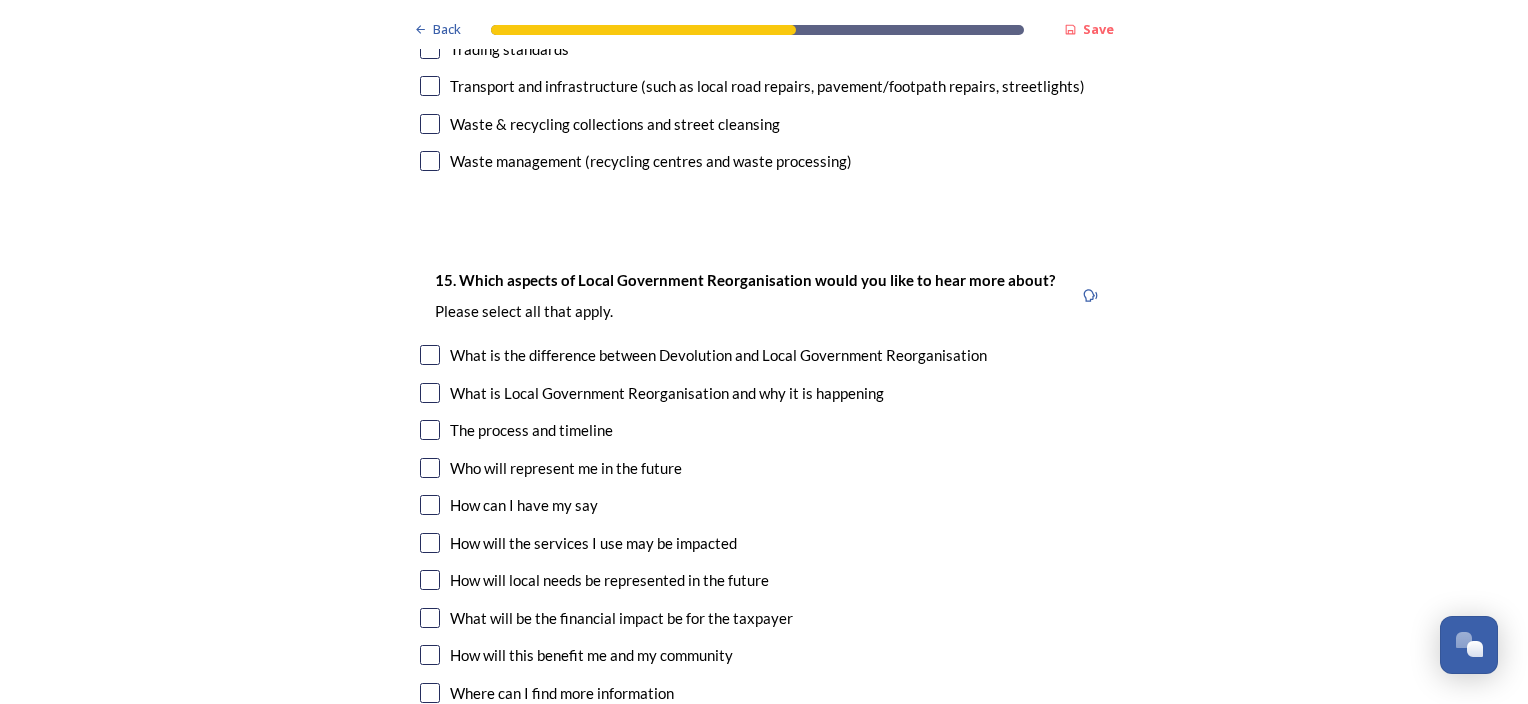scroll, scrollTop: 5680, scrollLeft: 0, axis: vertical 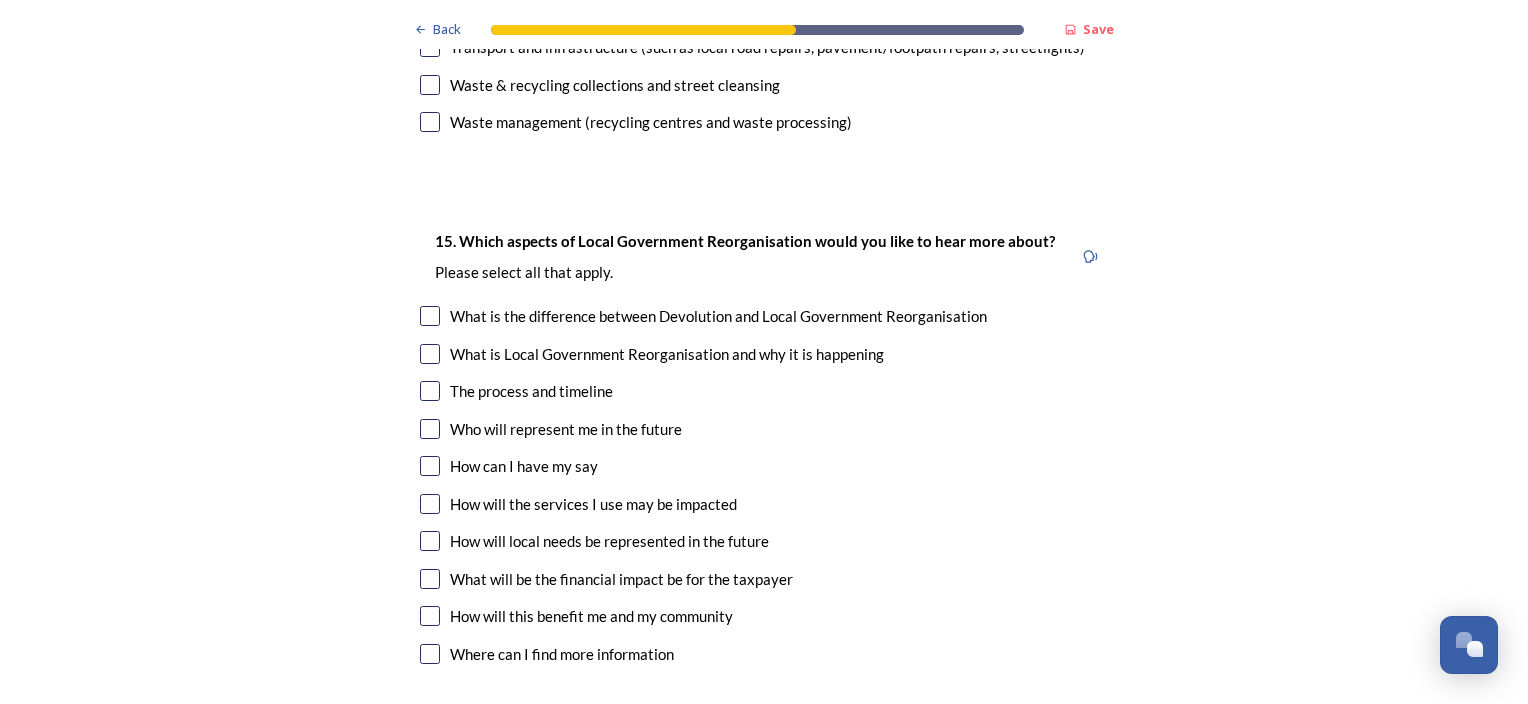 click at bounding box center [430, 429] 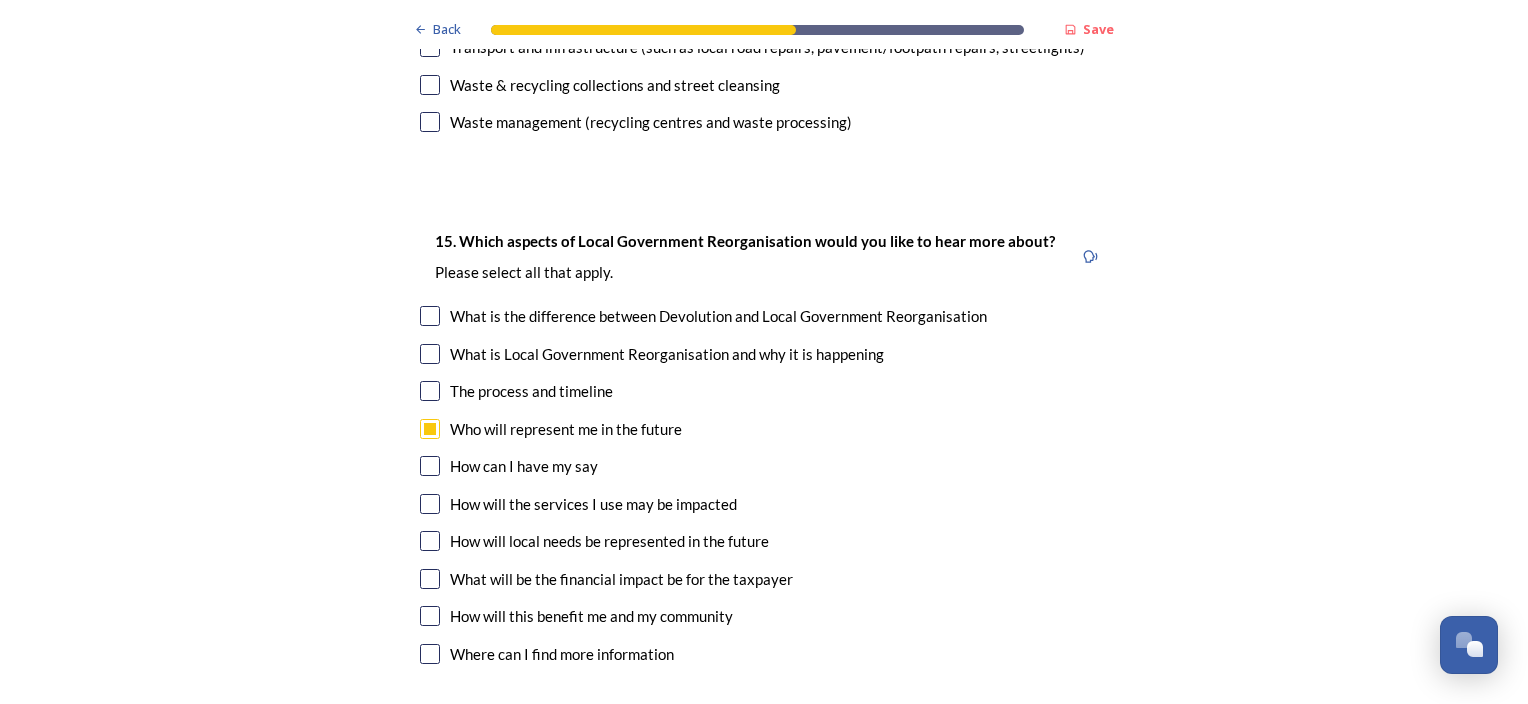 click at bounding box center (430, 504) 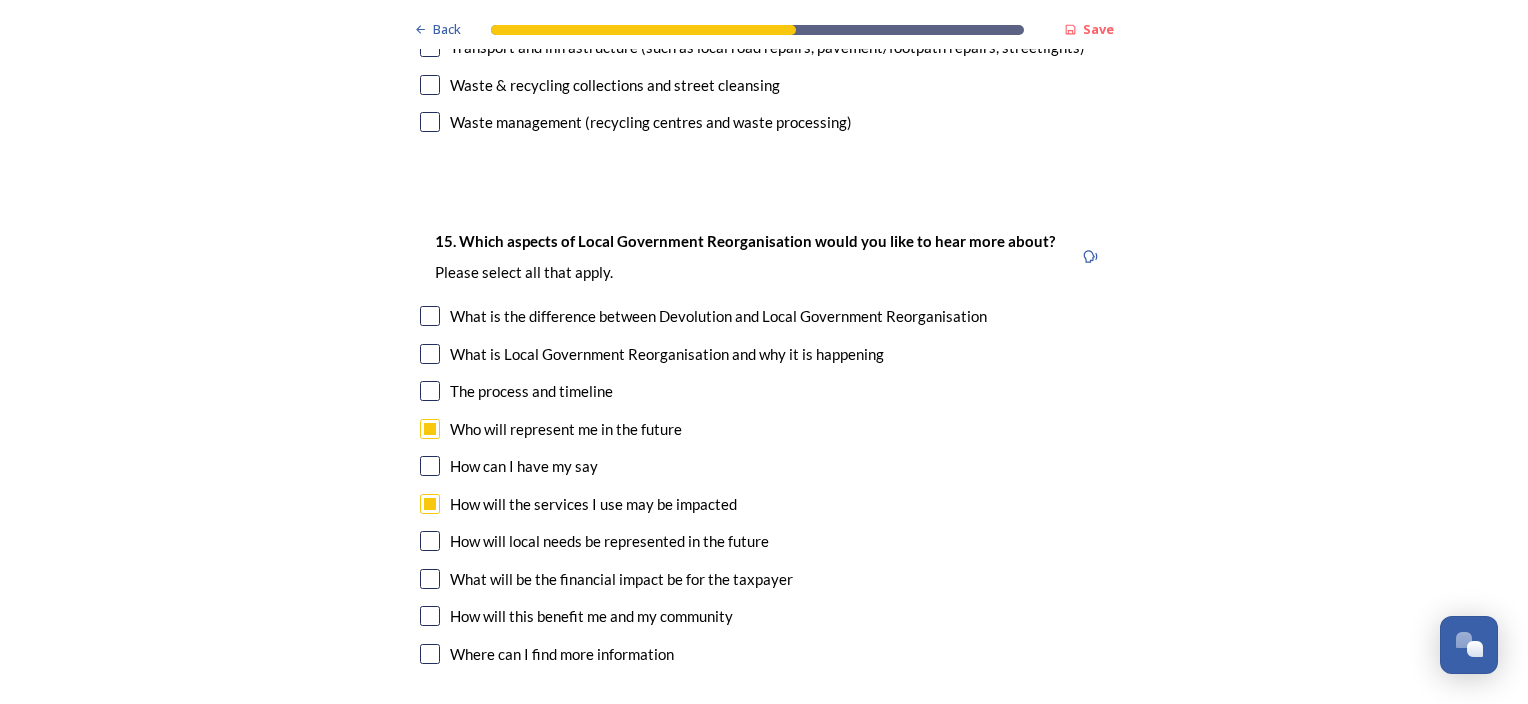click at bounding box center (430, 541) 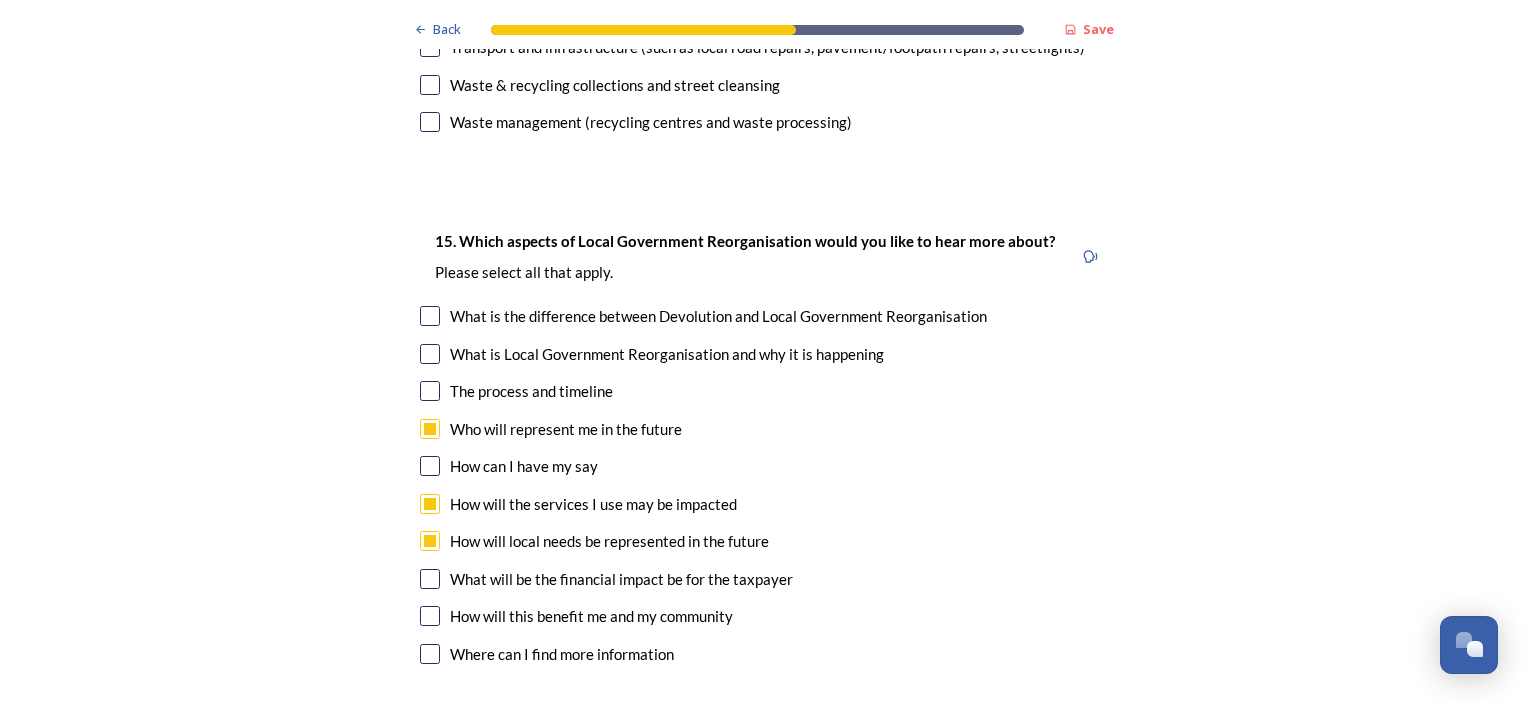 click at bounding box center [430, 579] 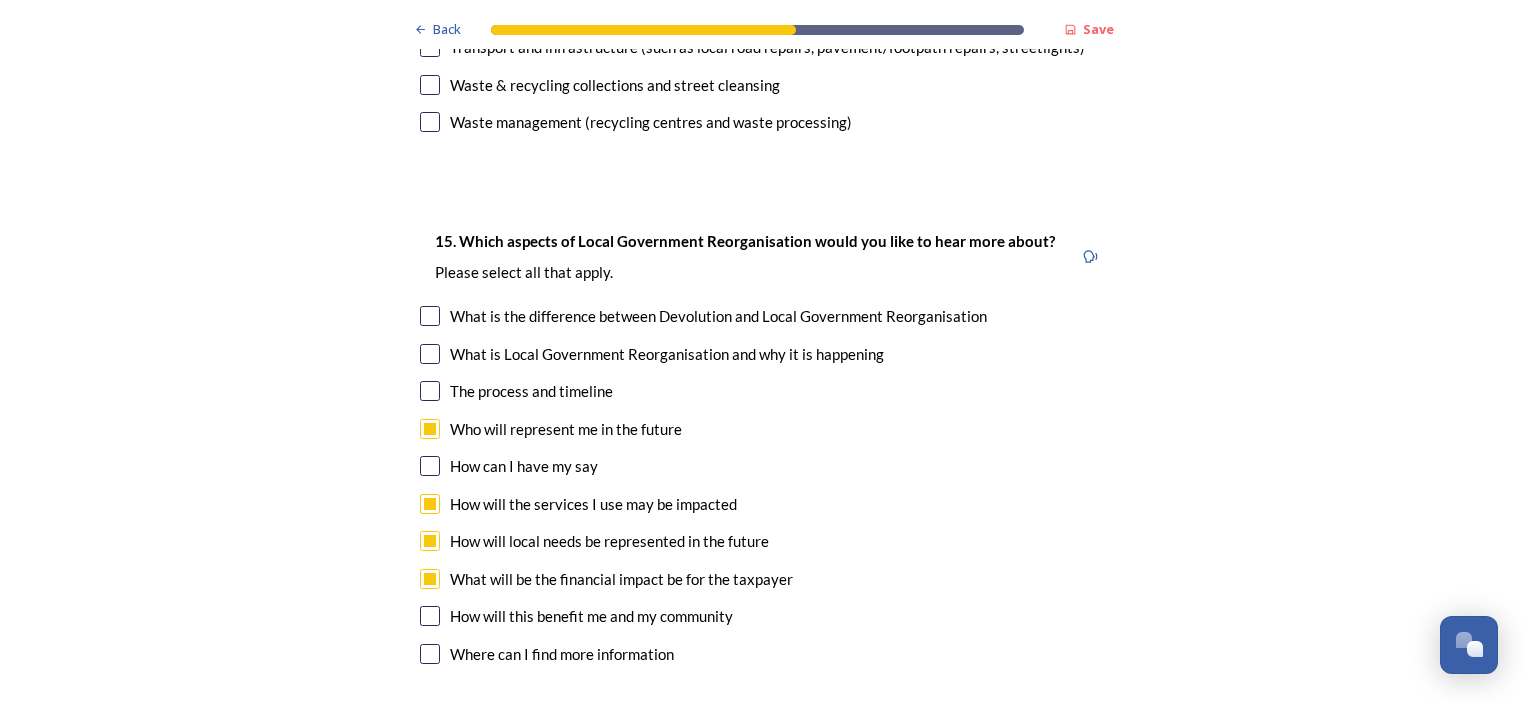 click at bounding box center [430, 616] 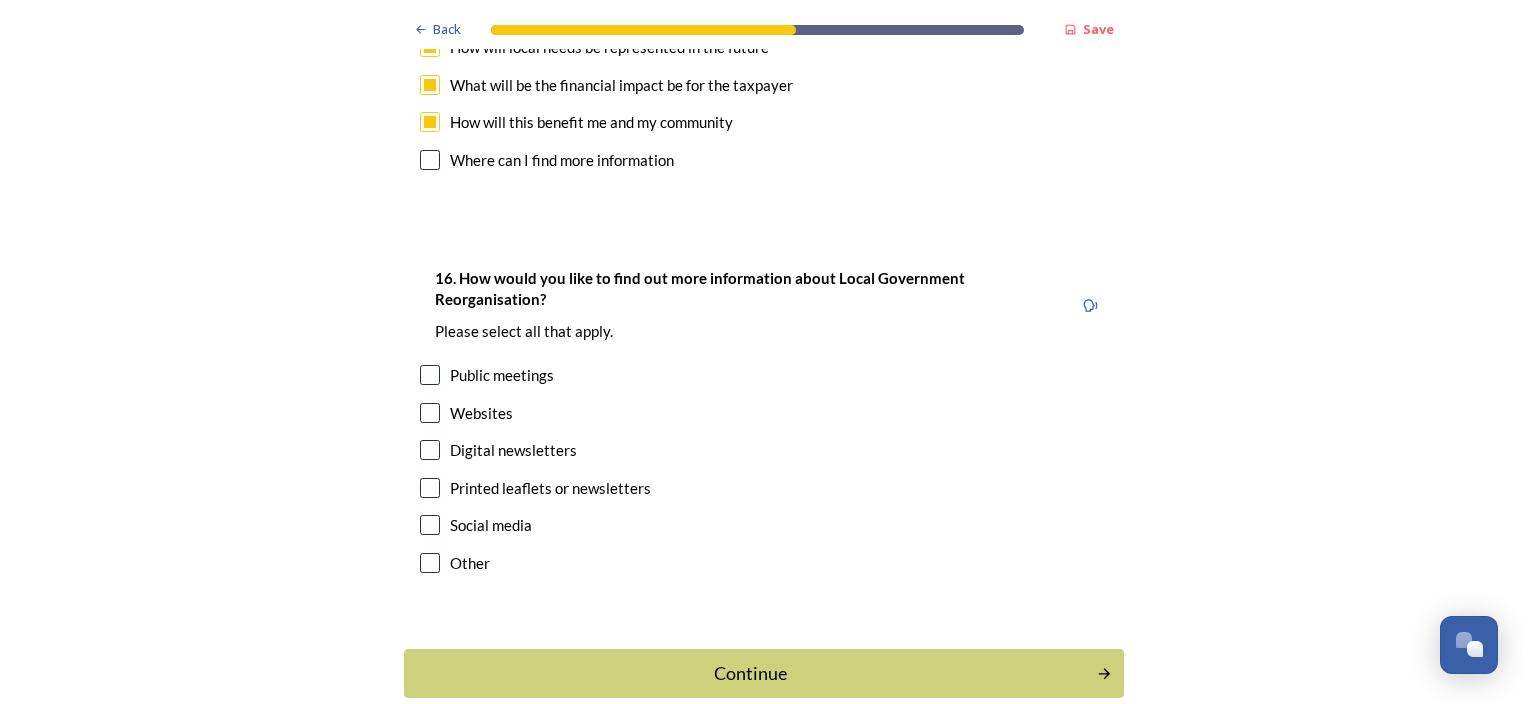 scroll, scrollTop: 6179, scrollLeft: 0, axis: vertical 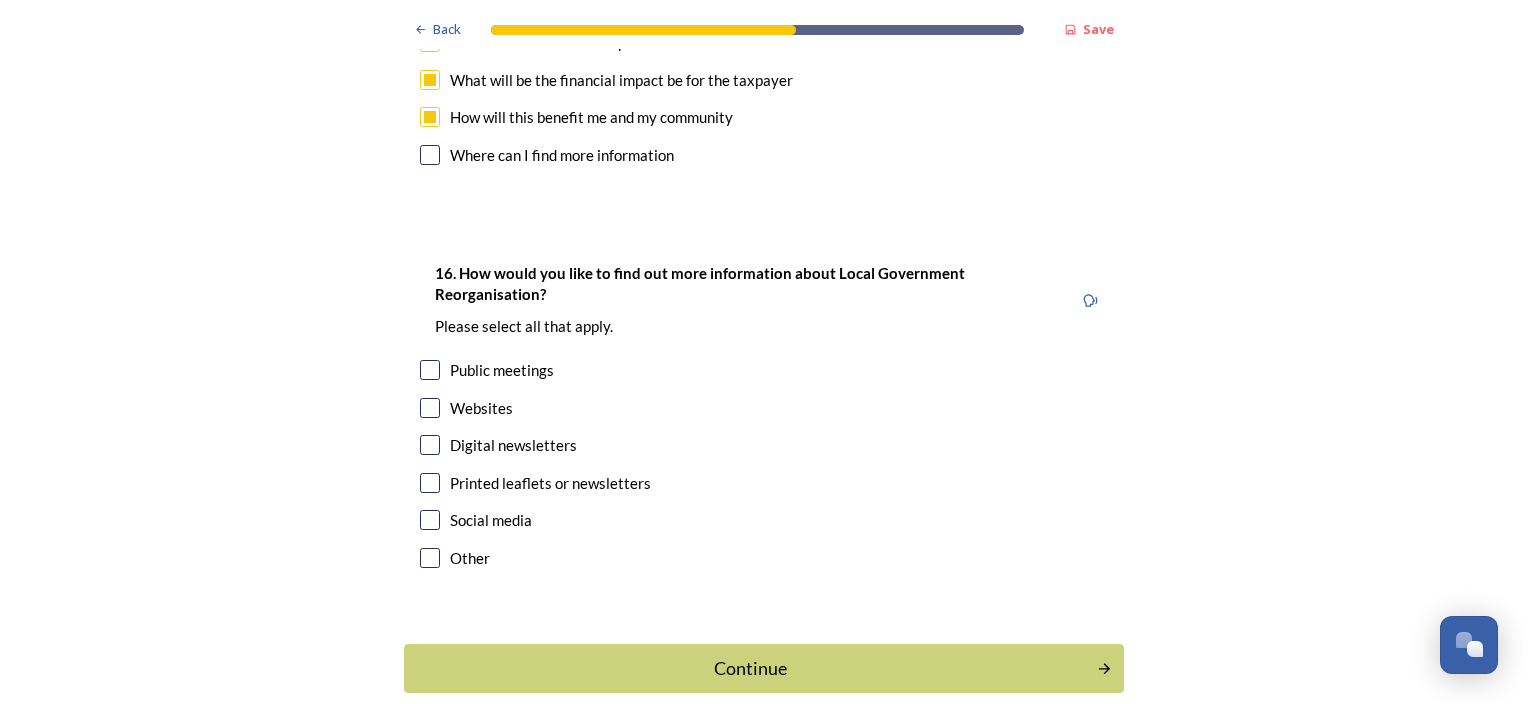click at bounding box center (430, 408) 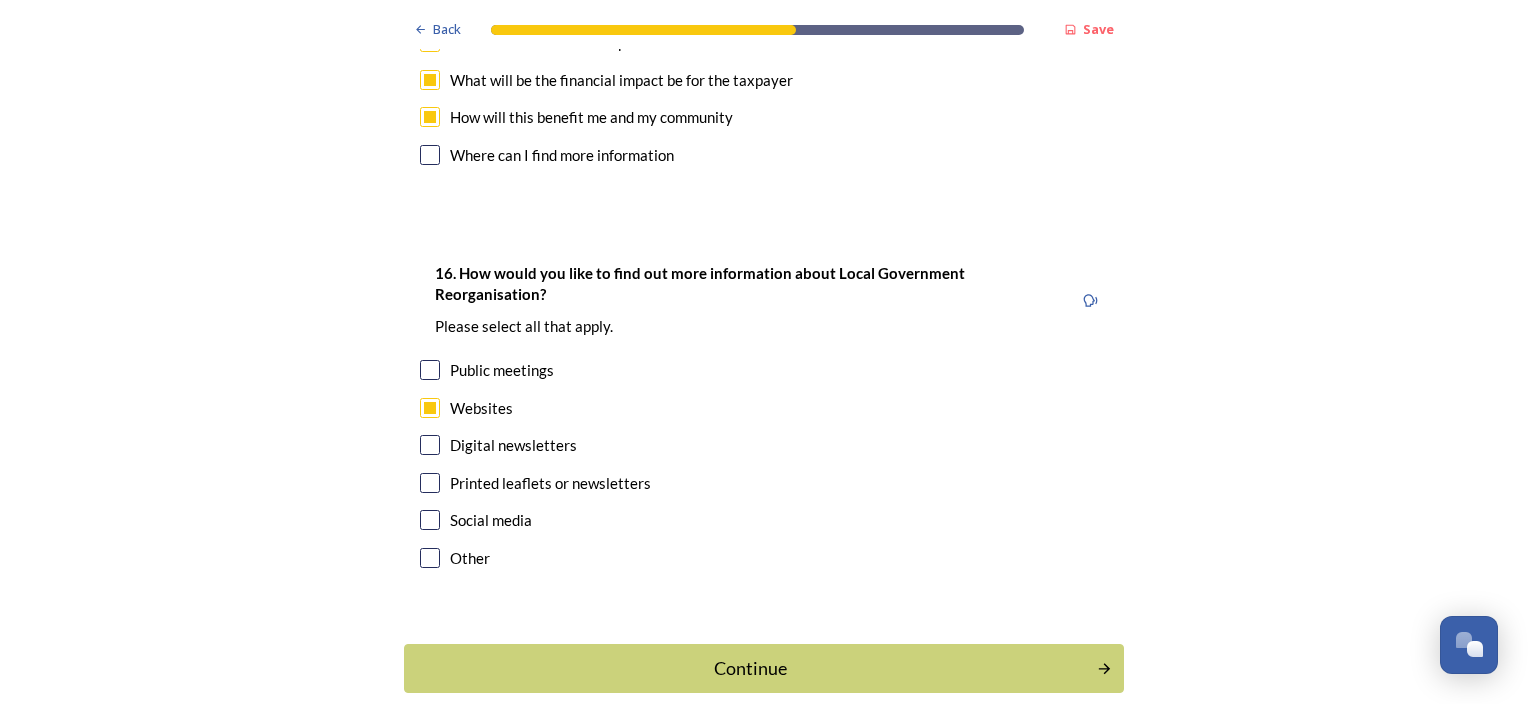 click at bounding box center [430, 370] 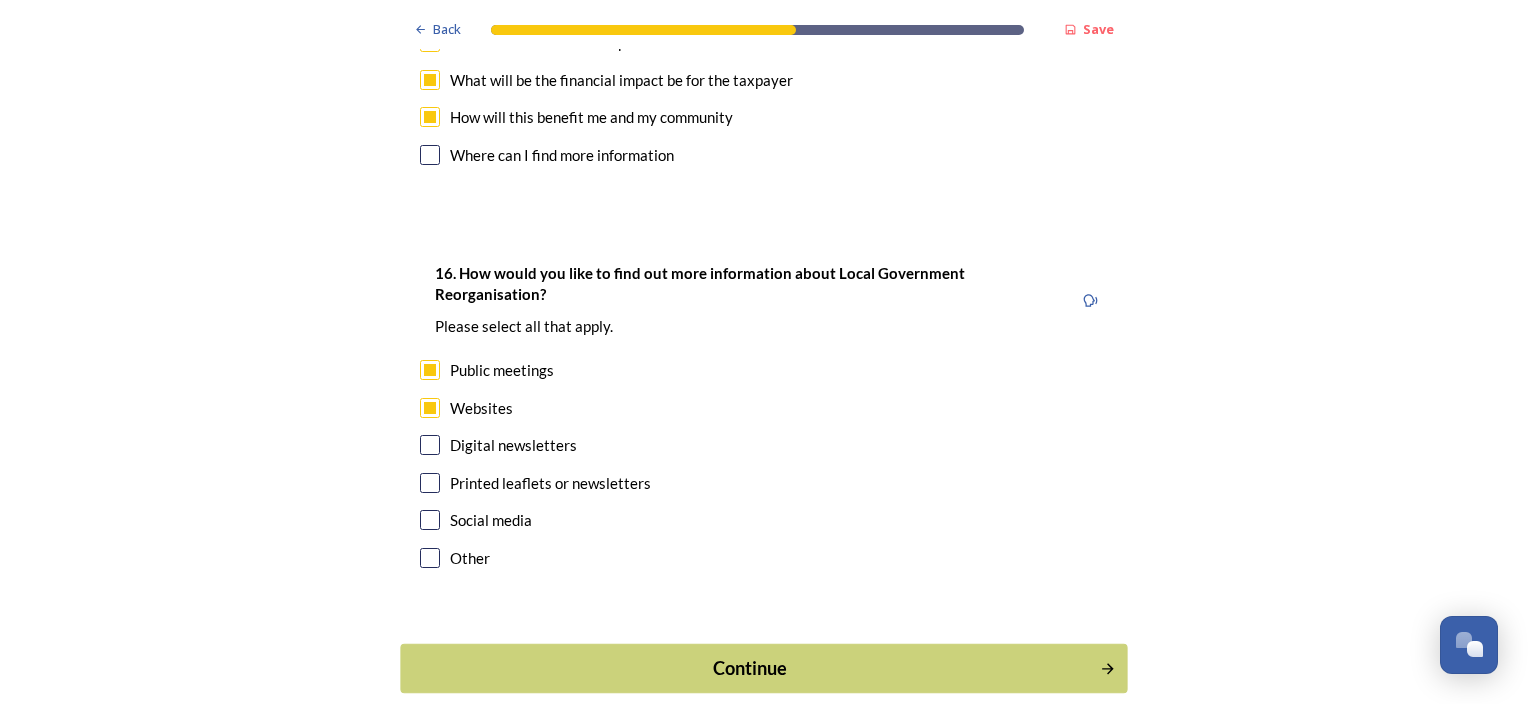 click on "Continue" at bounding box center (750, 668) 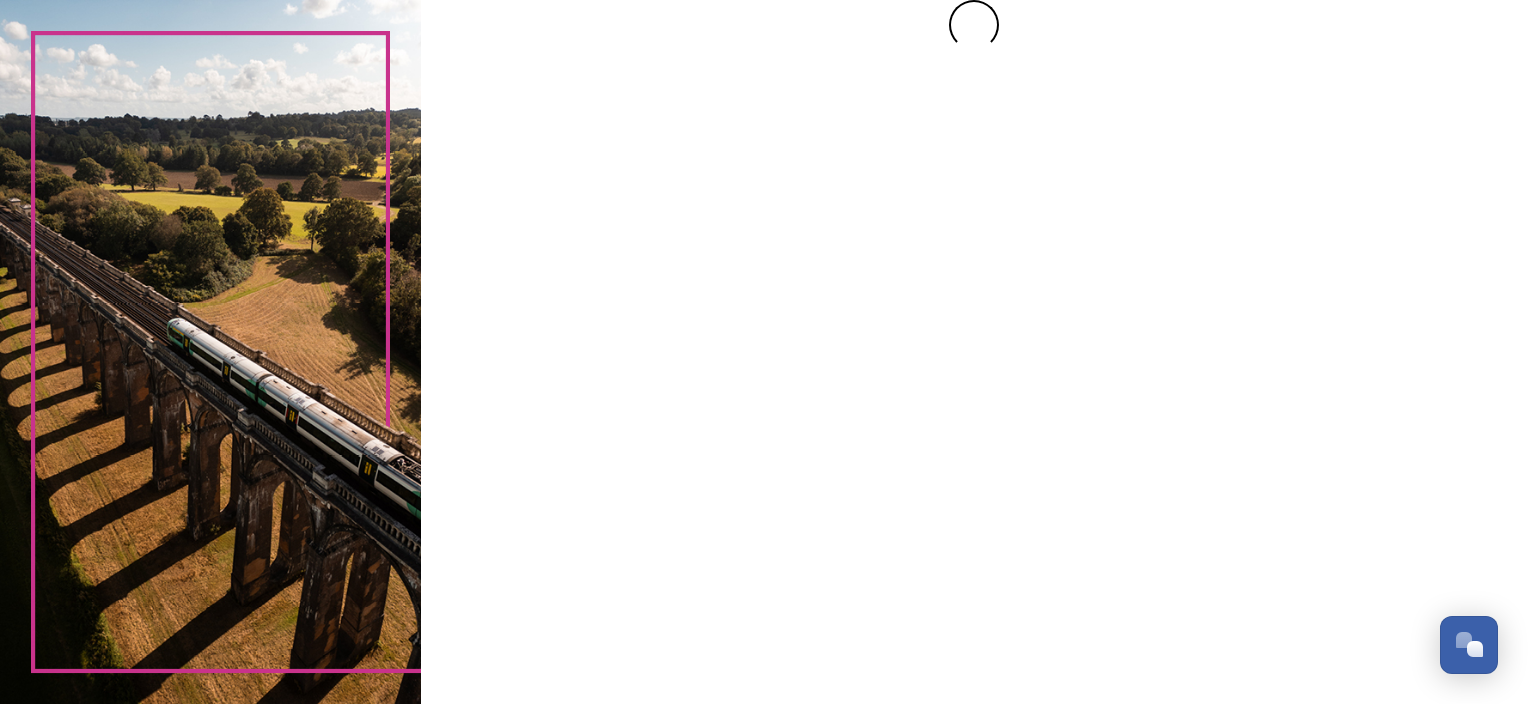scroll, scrollTop: 0, scrollLeft: 0, axis: both 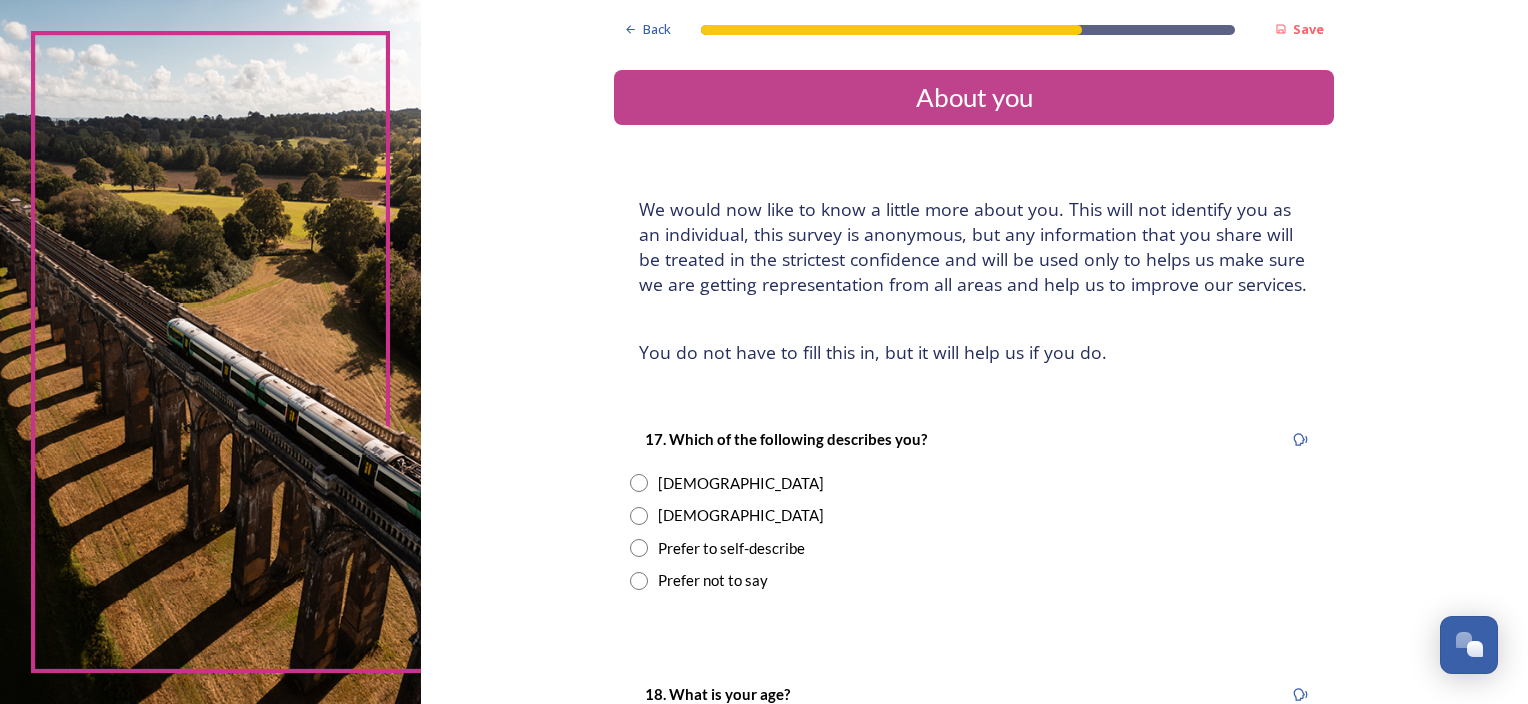 click at bounding box center (639, 483) 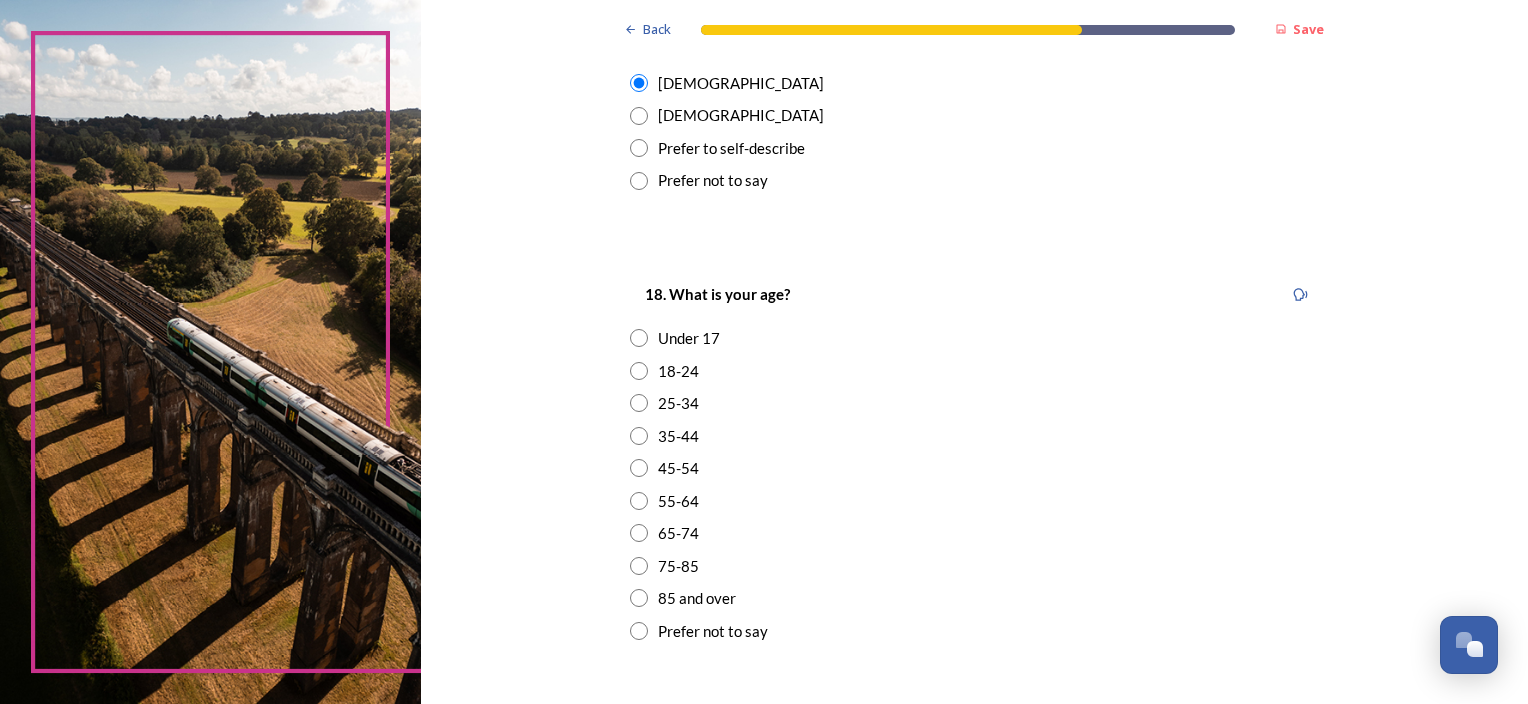 scroll, scrollTop: 440, scrollLeft: 0, axis: vertical 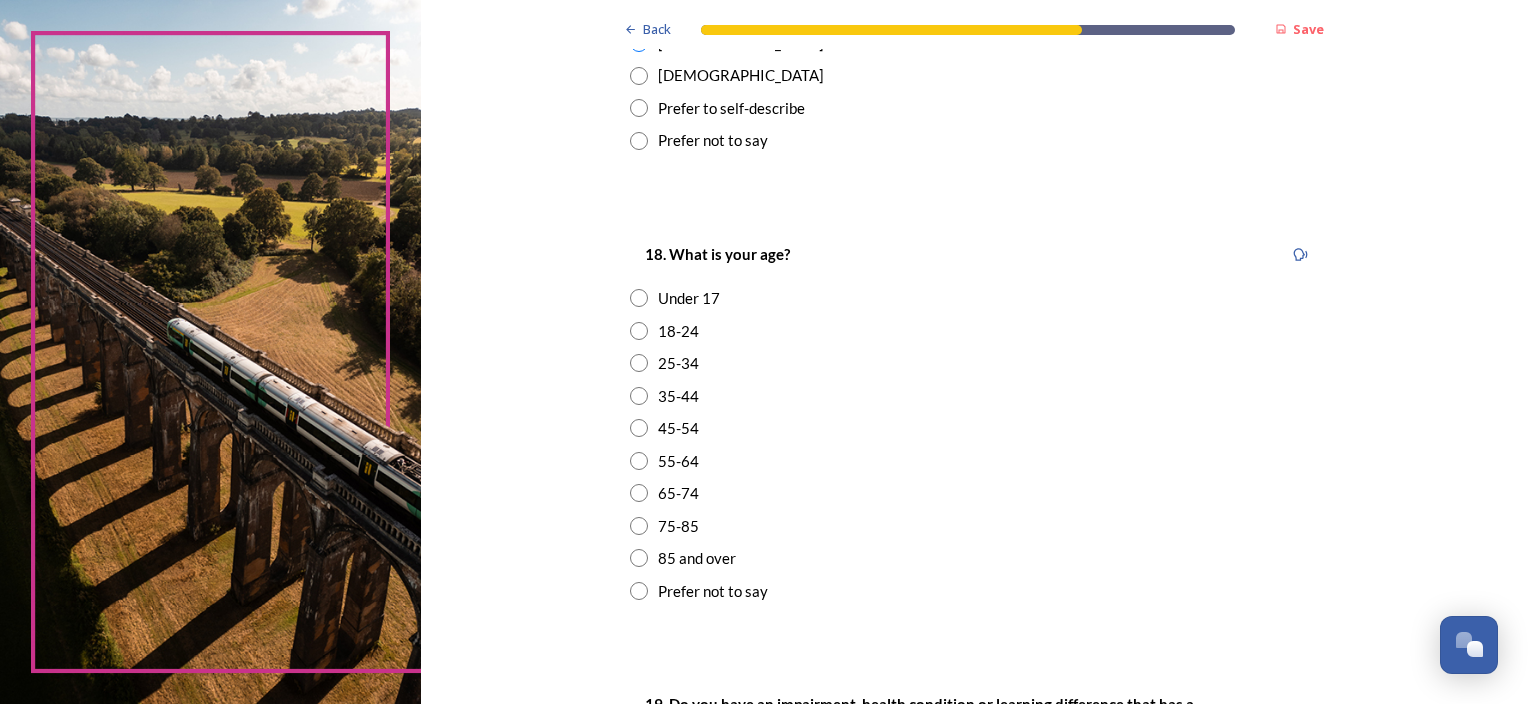 click at bounding box center (639, 461) 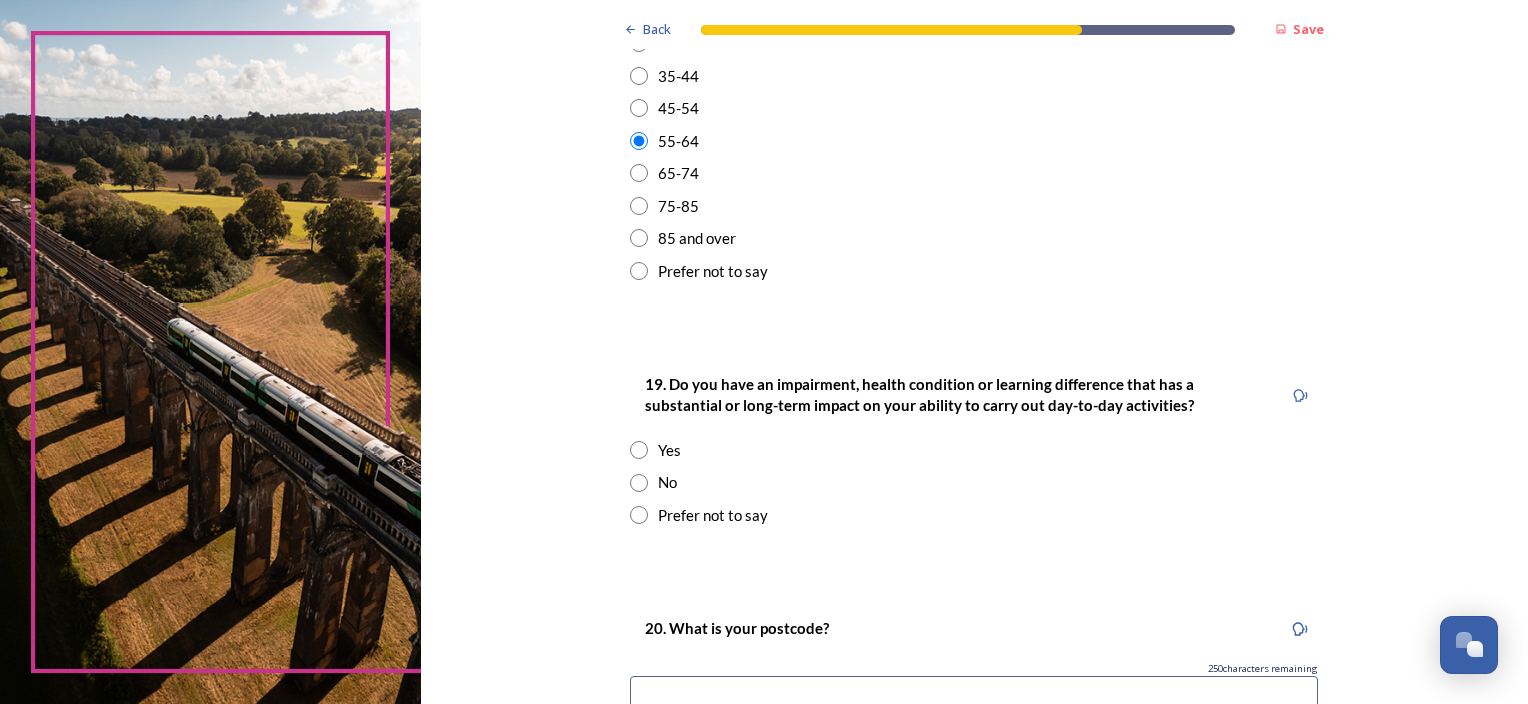 scroll, scrollTop: 800, scrollLeft: 0, axis: vertical 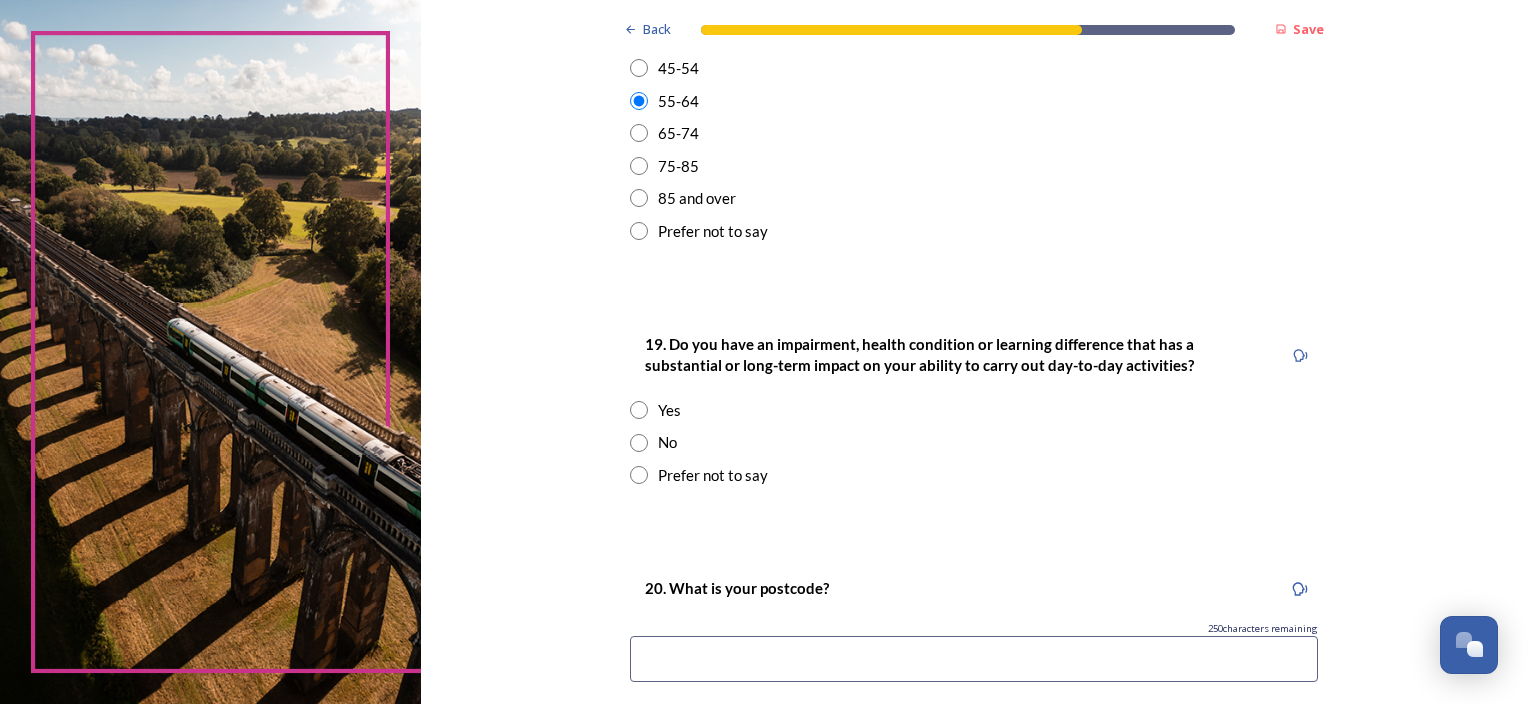 click at bounding box center [639, 443] 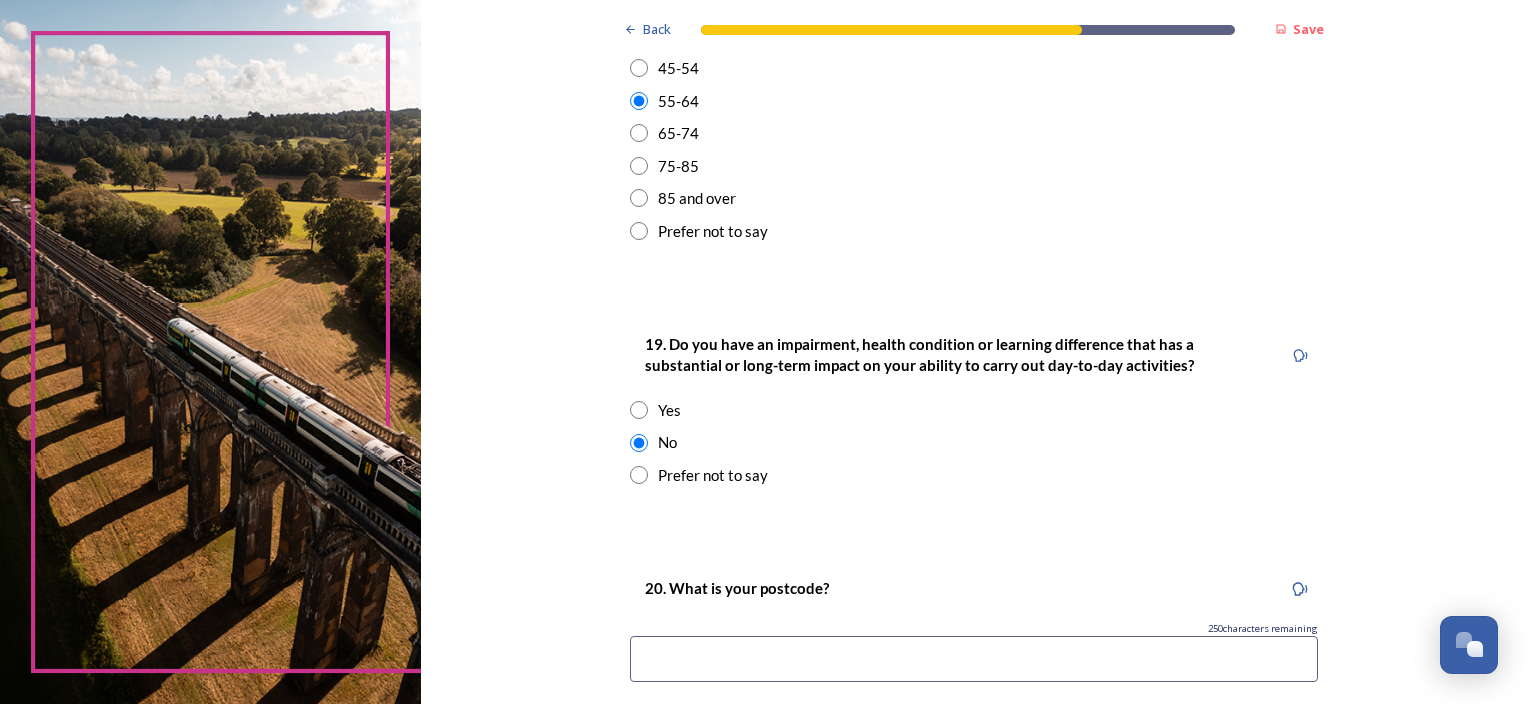 click at bounding box center (974, 659) 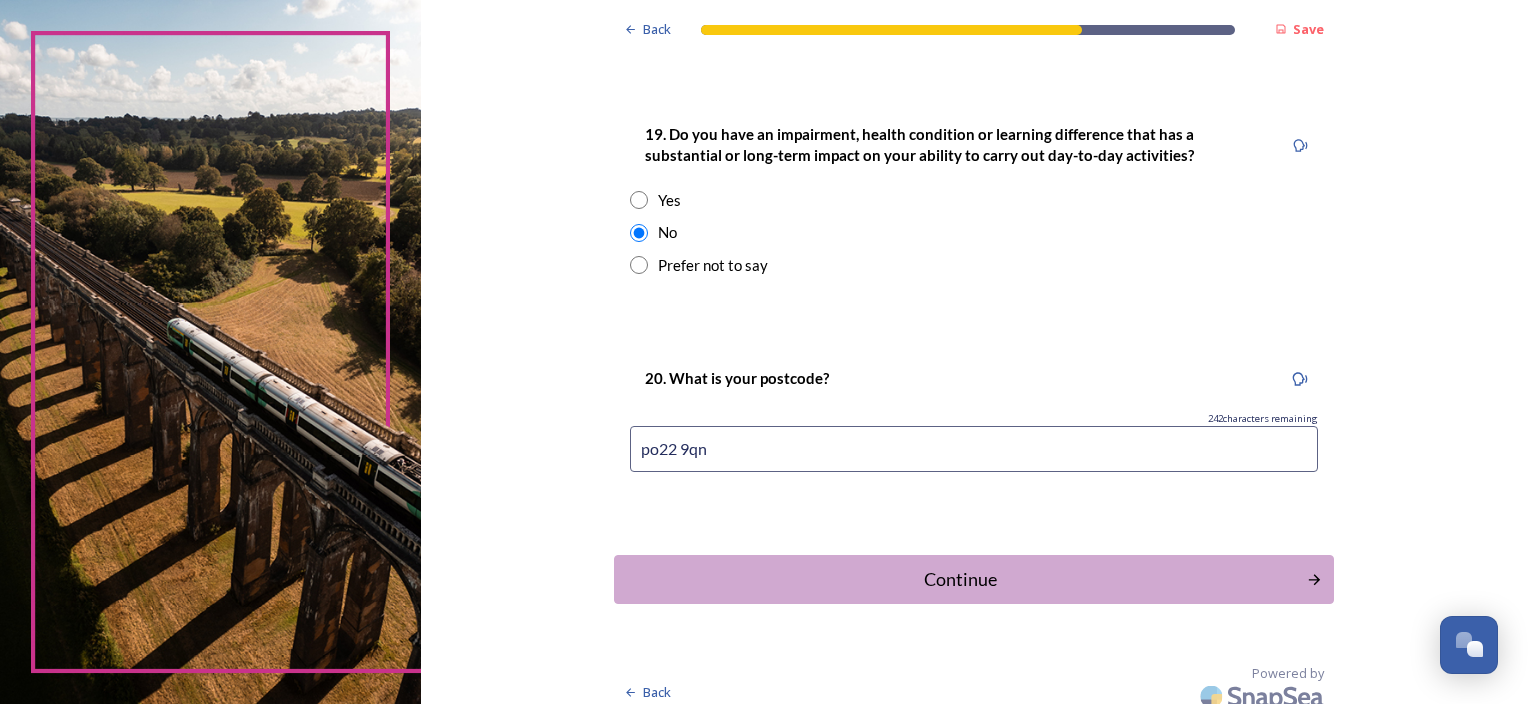 scroll, scrollTop: 1025, scrollLeft: 0, axis: vertical 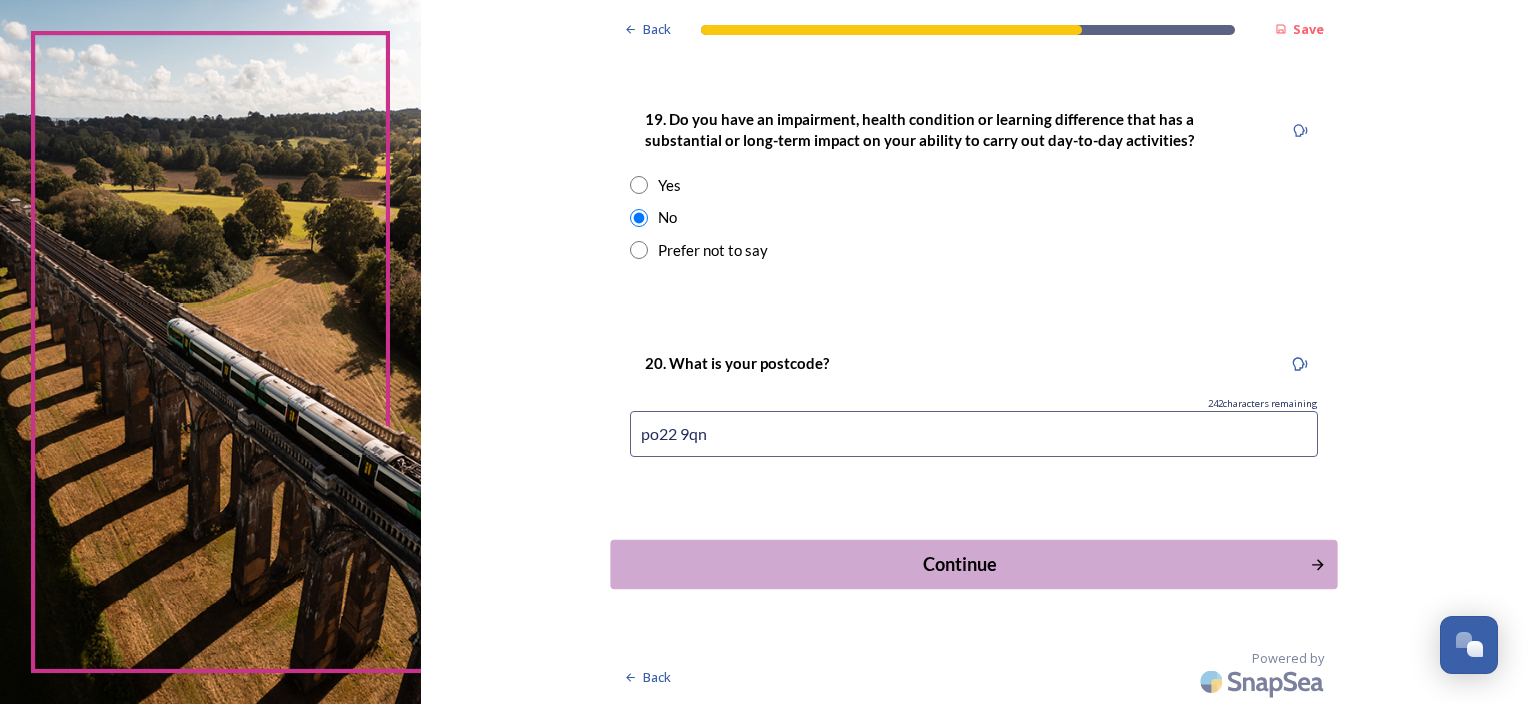 type on "po22 9qn" 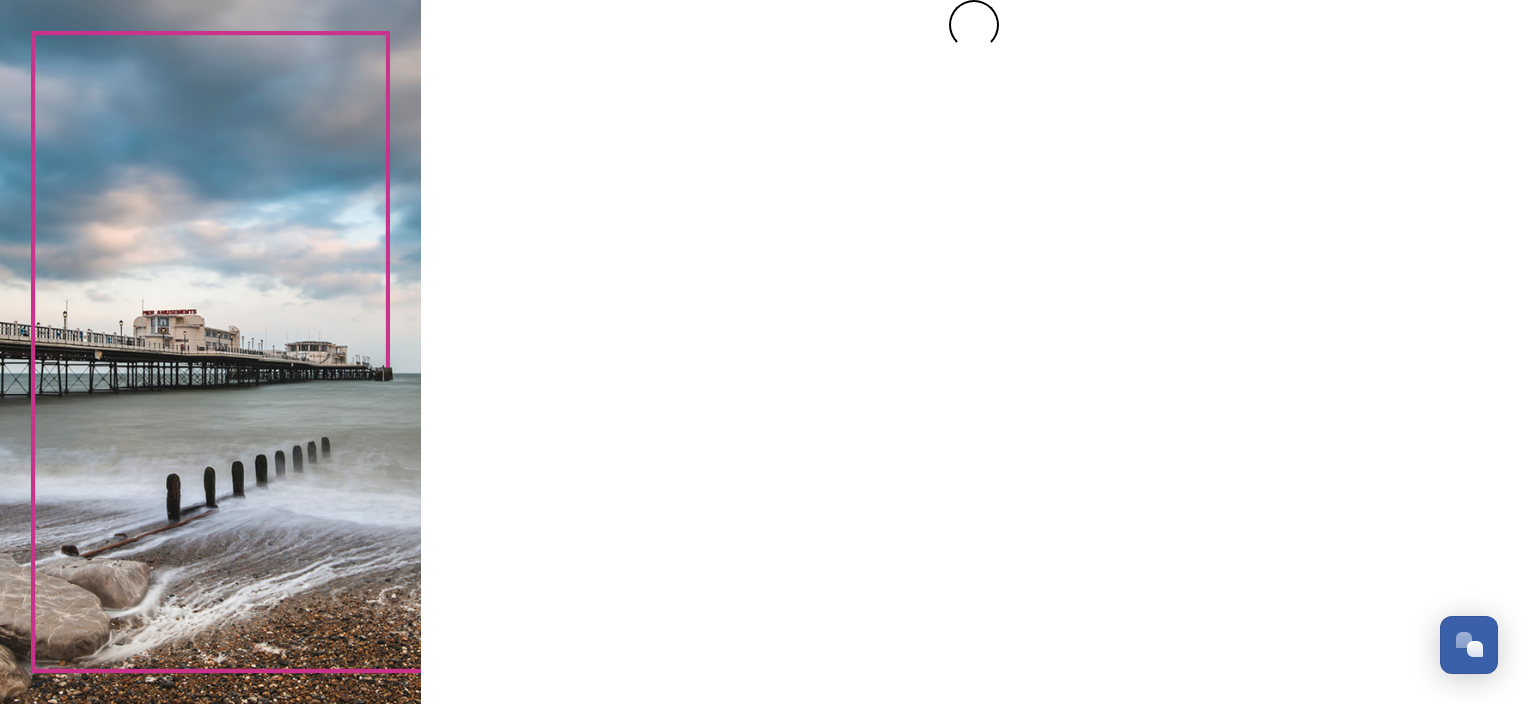 scroll, scrollTop: 0, scrollLeft: 0, axis: both 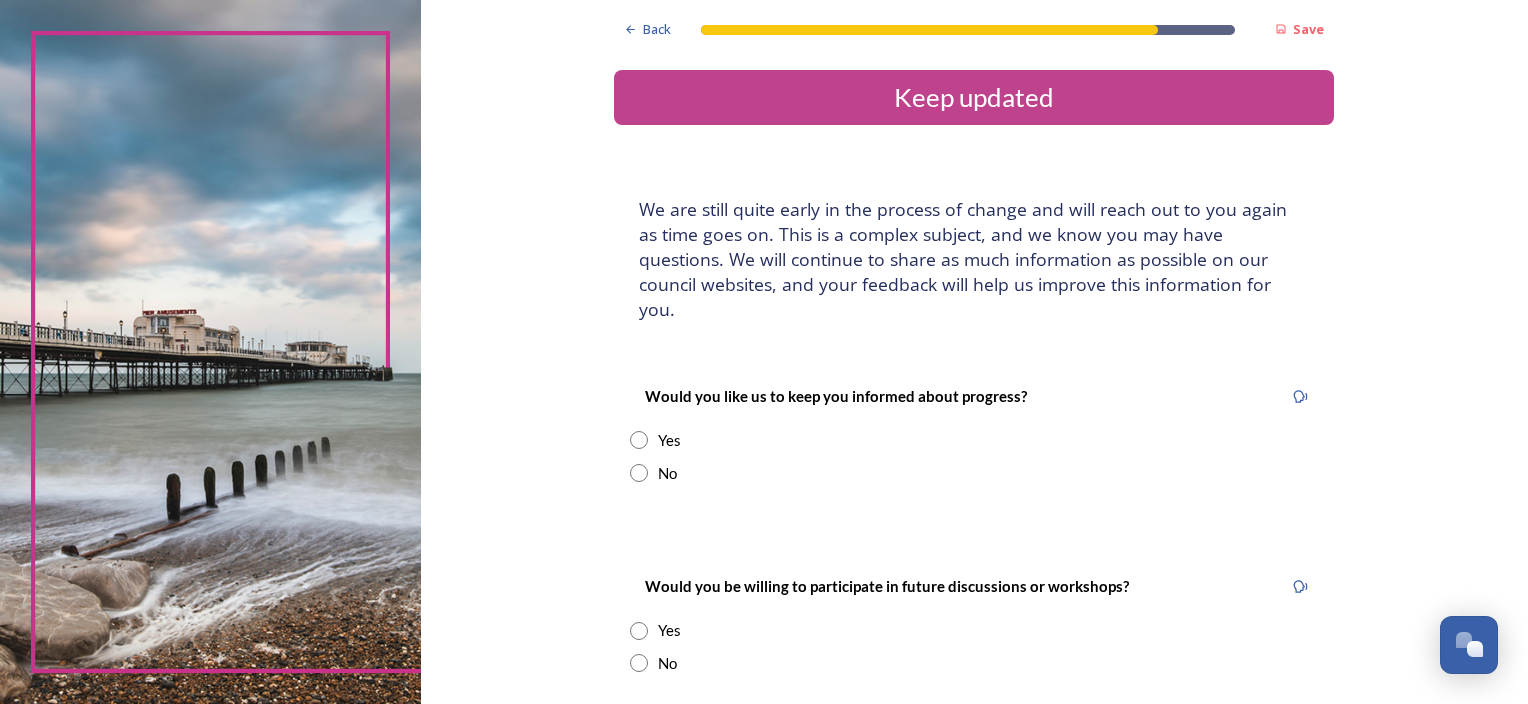 click at bounding box center (639, 440) 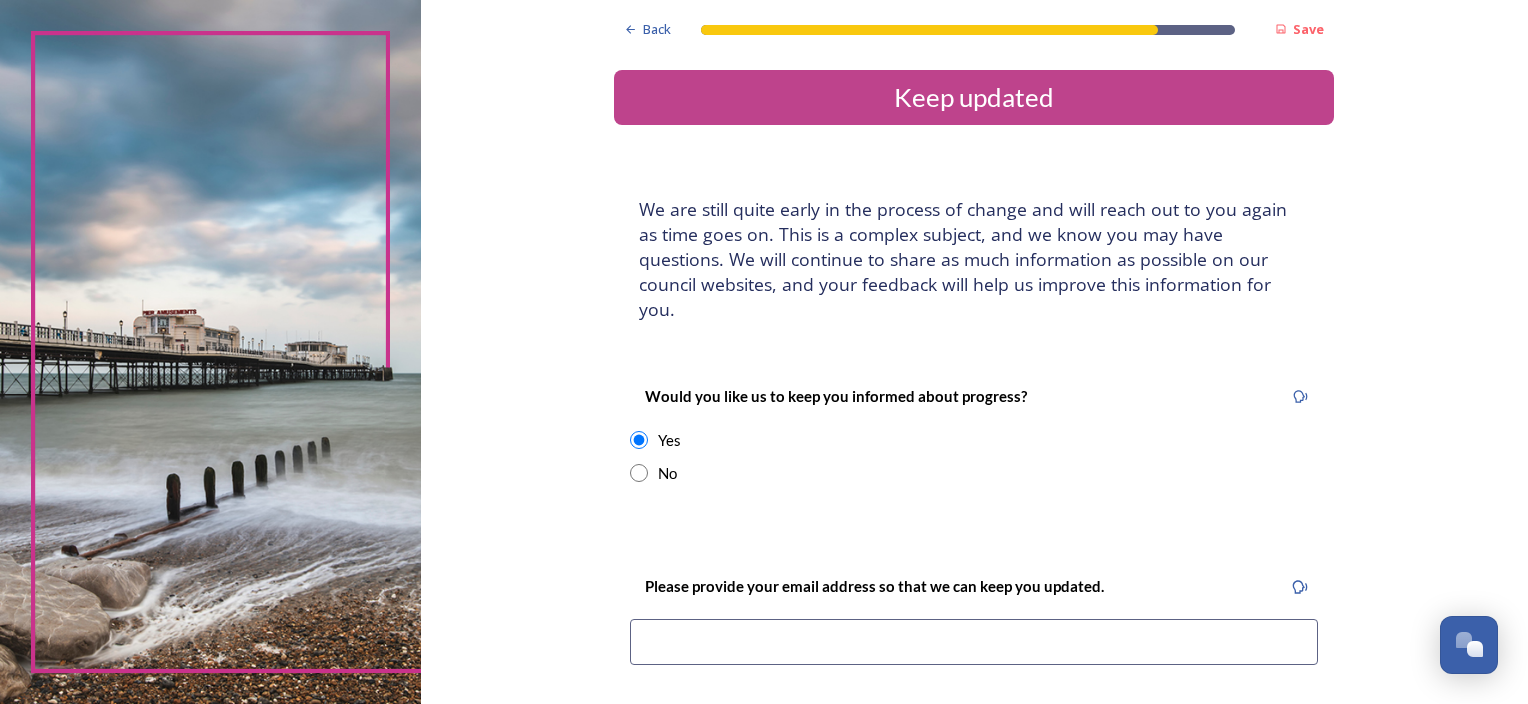 click at bounding box center [974, 642] 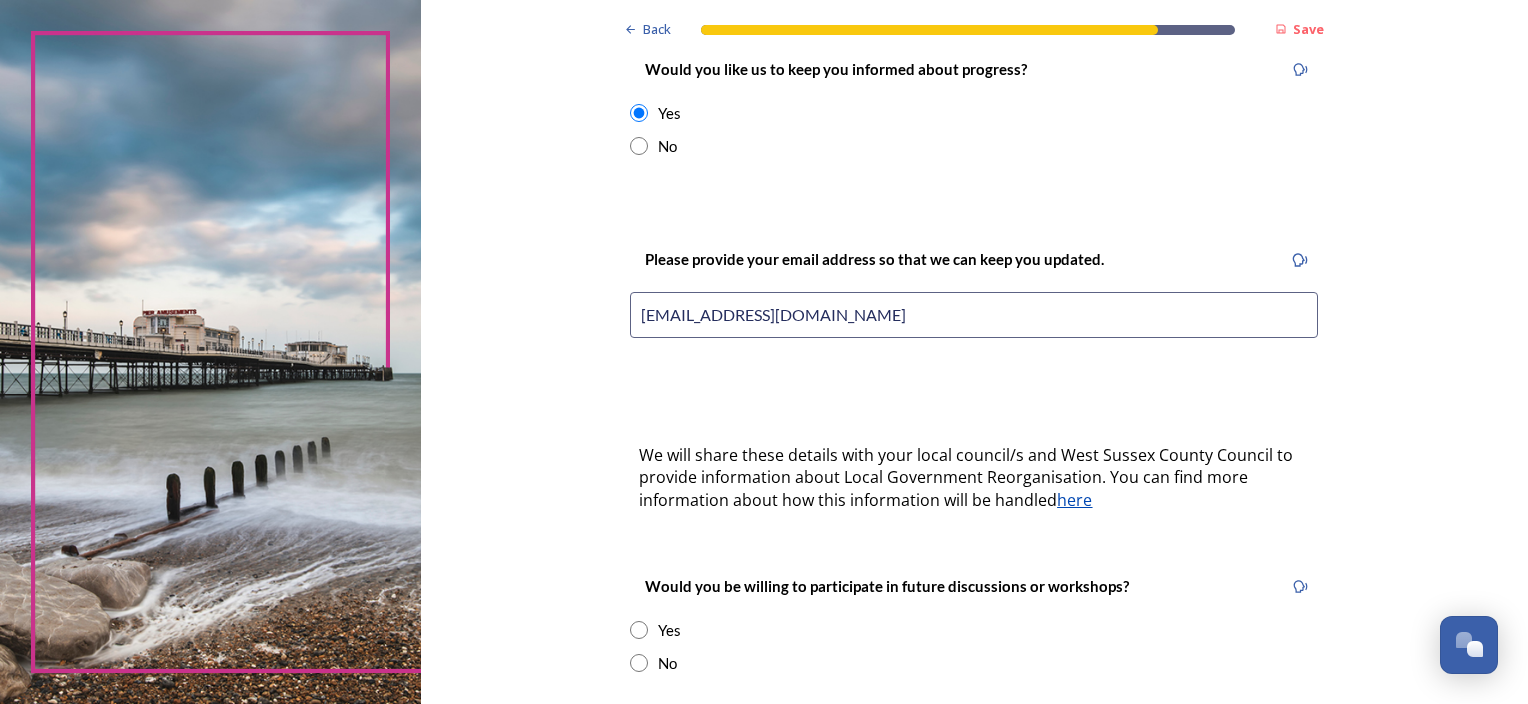 scroll, scrollTop: 400, scrollLeft: 0, axis: vertical 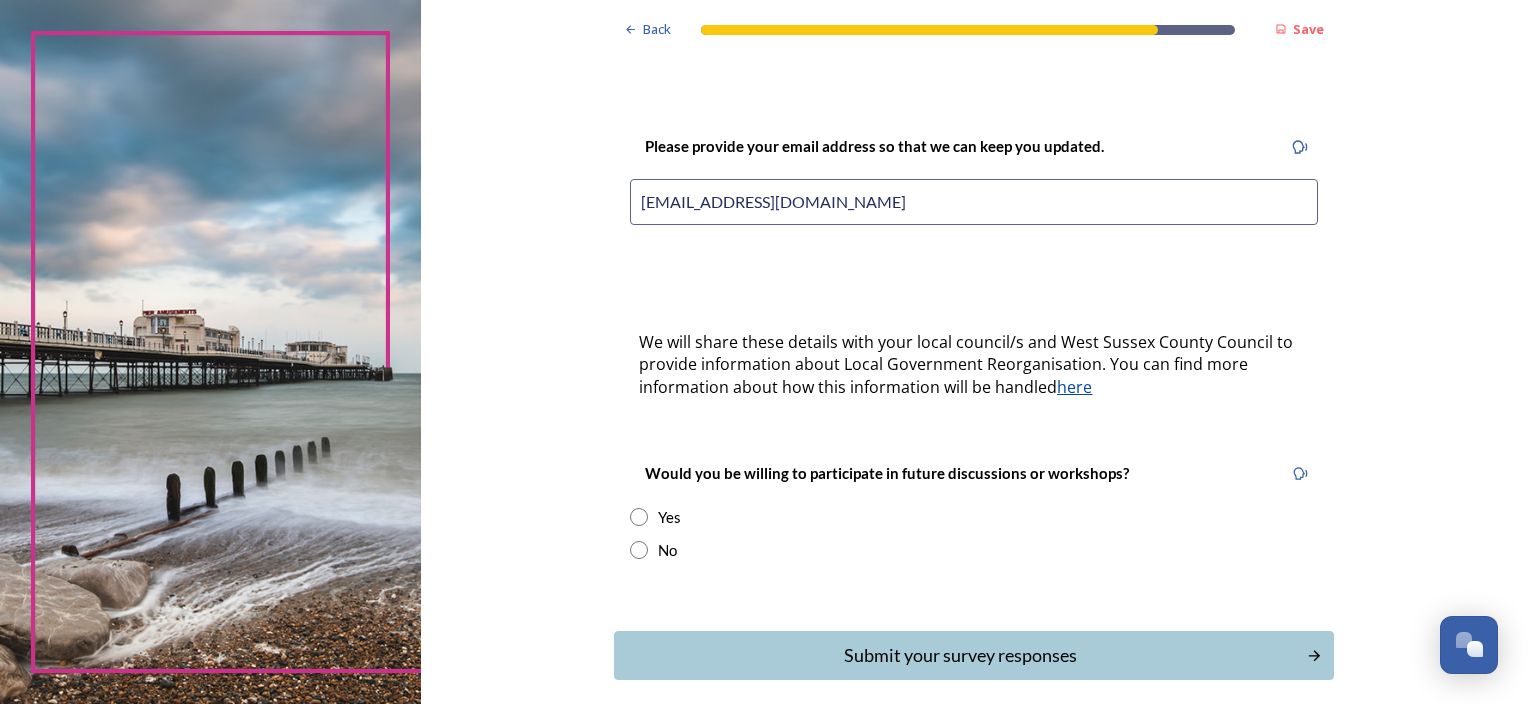 click at bounding box center [639, 517] 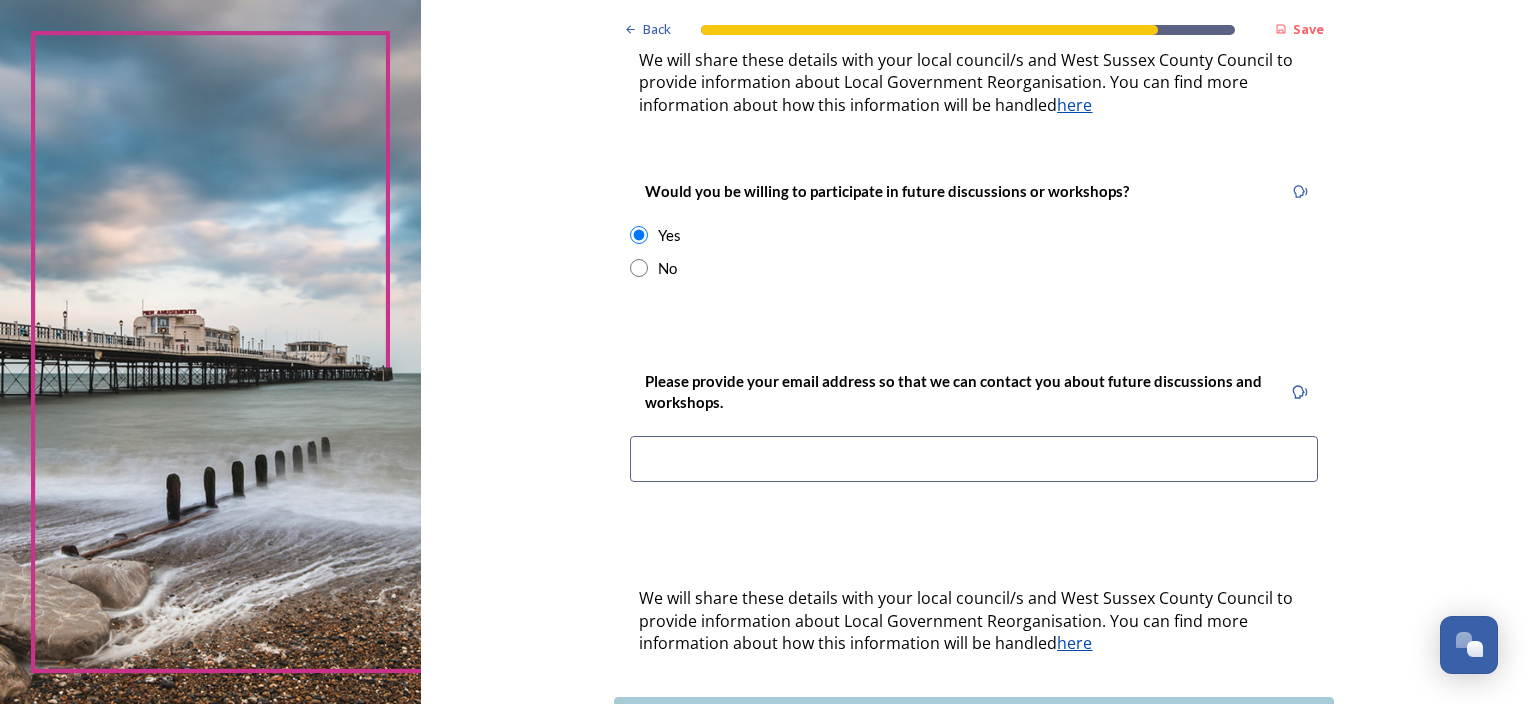 scroll, scrollTop: 760, scrollLeft: 0, axis: vertical 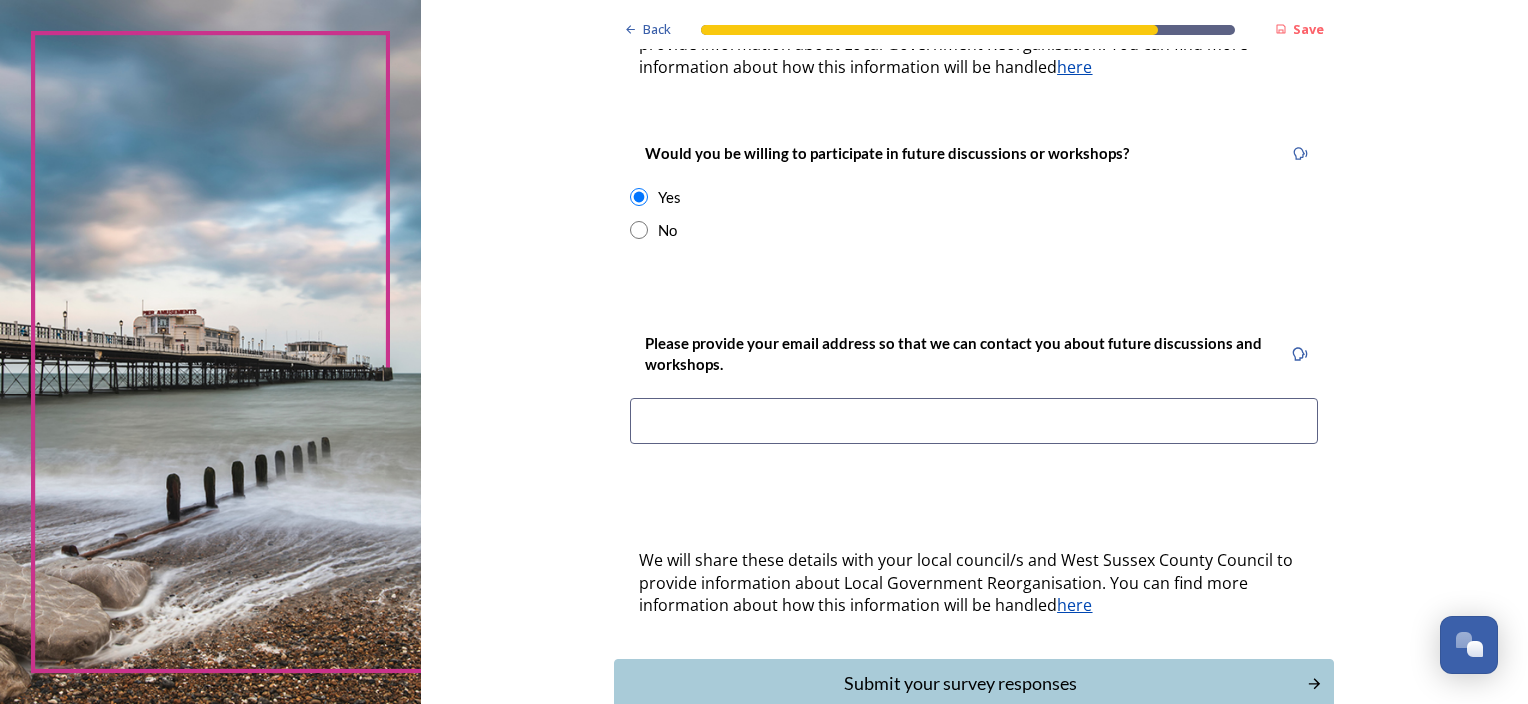 click at bounding box center [974, 421] 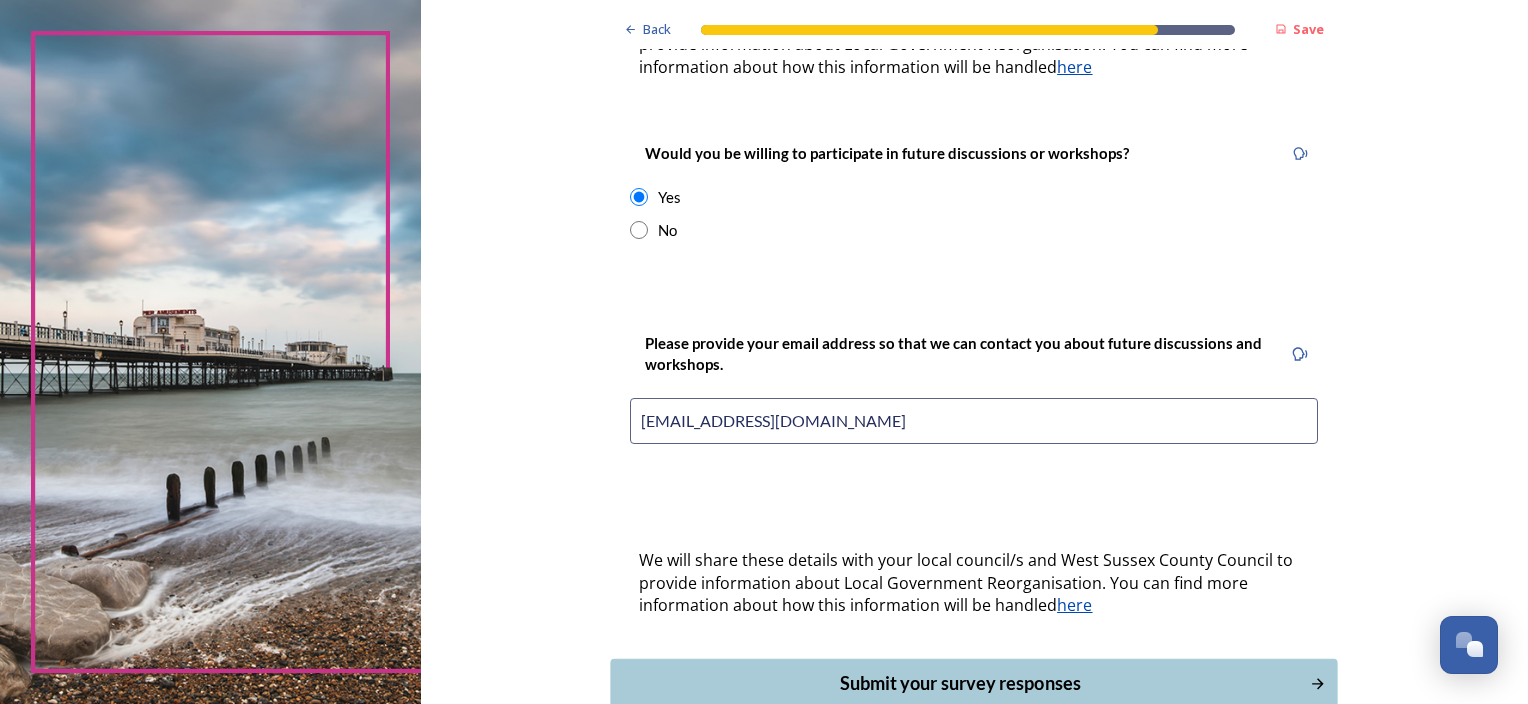 click on "Submit your survey responses" at bounding box center [960, 683] 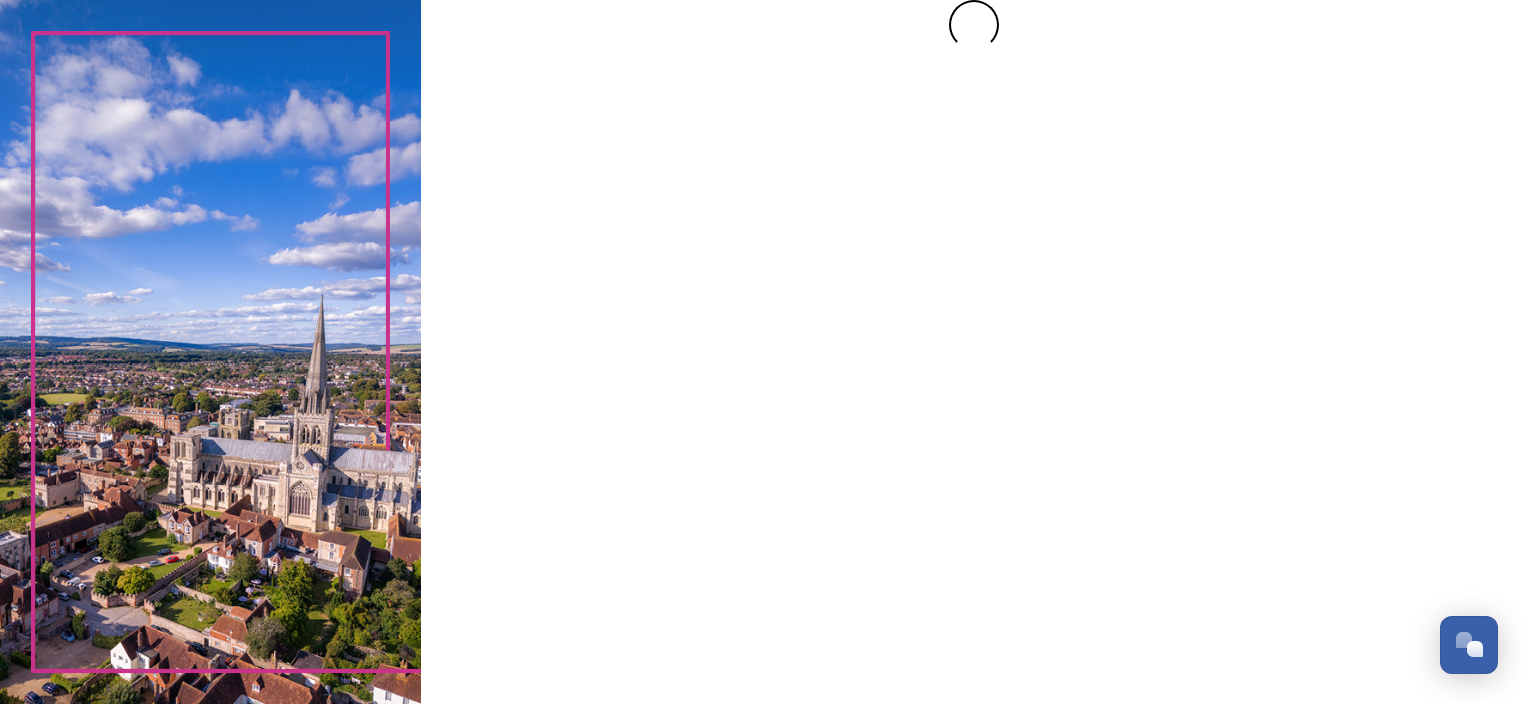 scroll, scrollTop: 0, scrollLeft: 0, axis: both 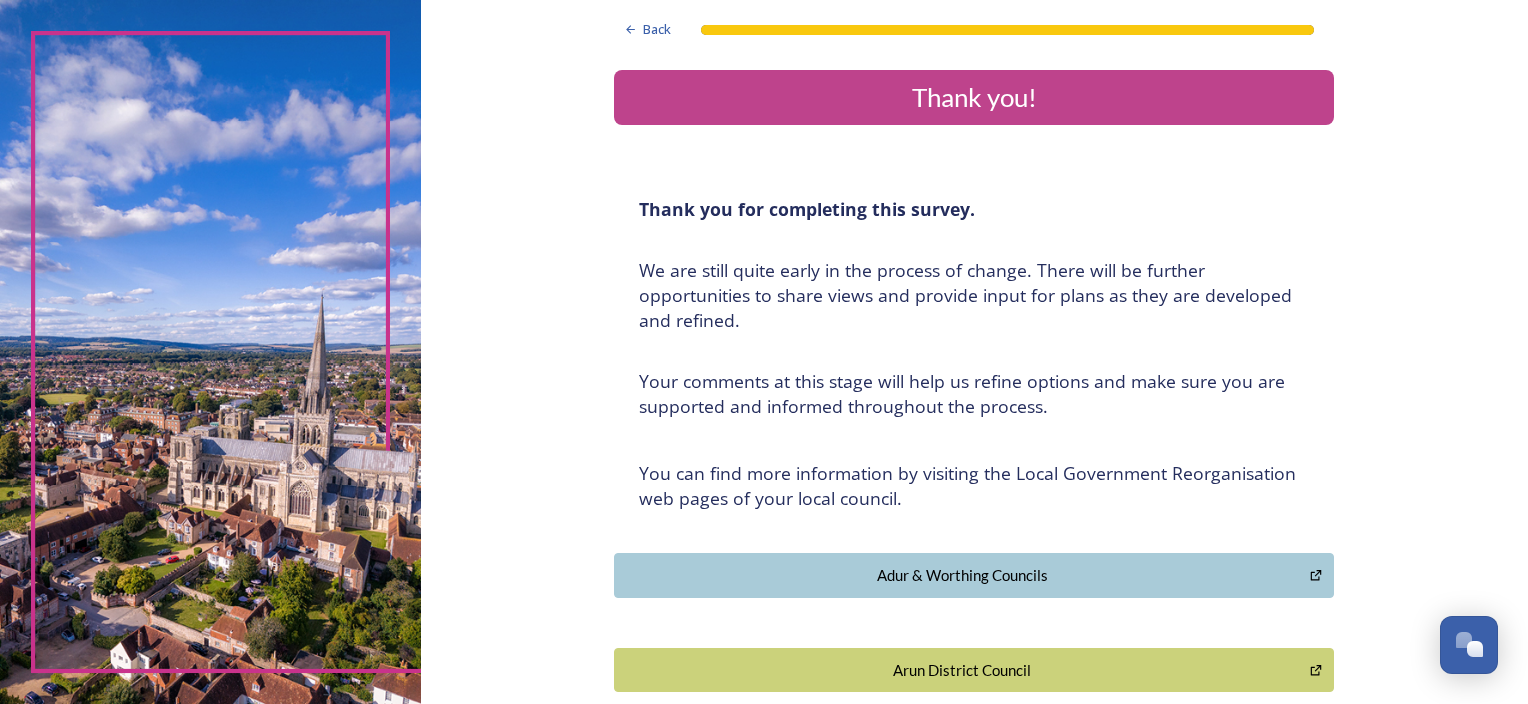 click on "Arun District Council" at bounding box center (962, 670) 